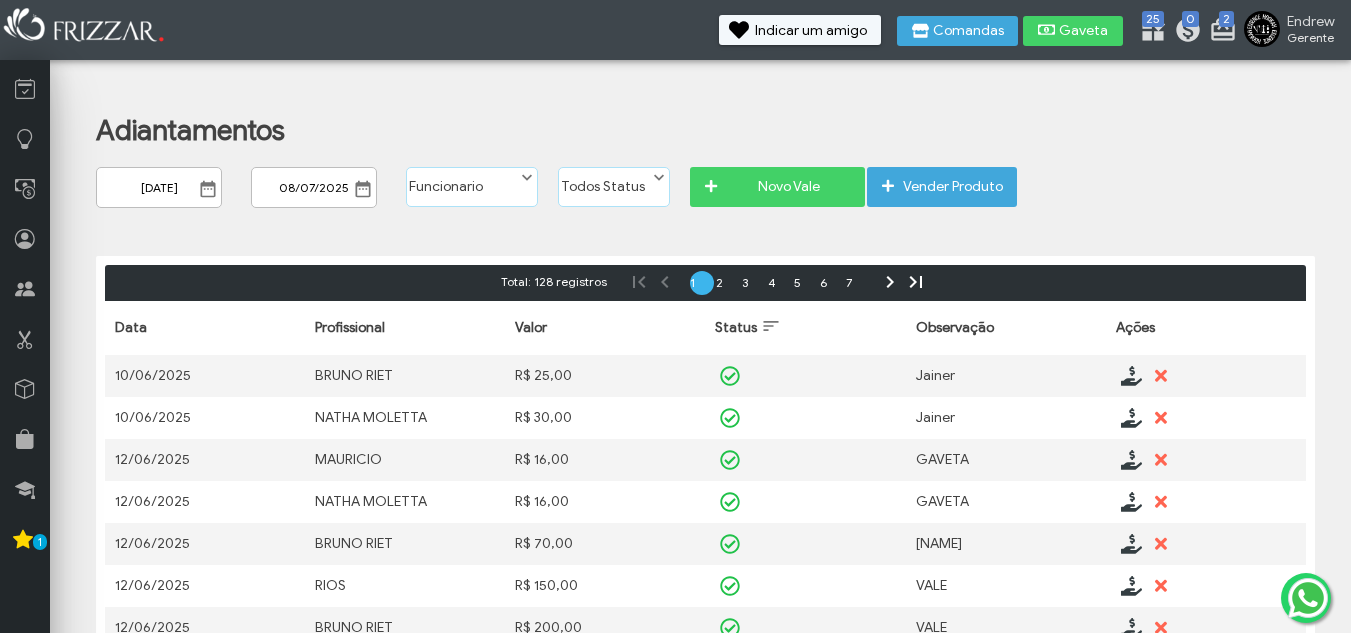 scroll, scrollTop: 0, scrollLeft: 0, axis: both 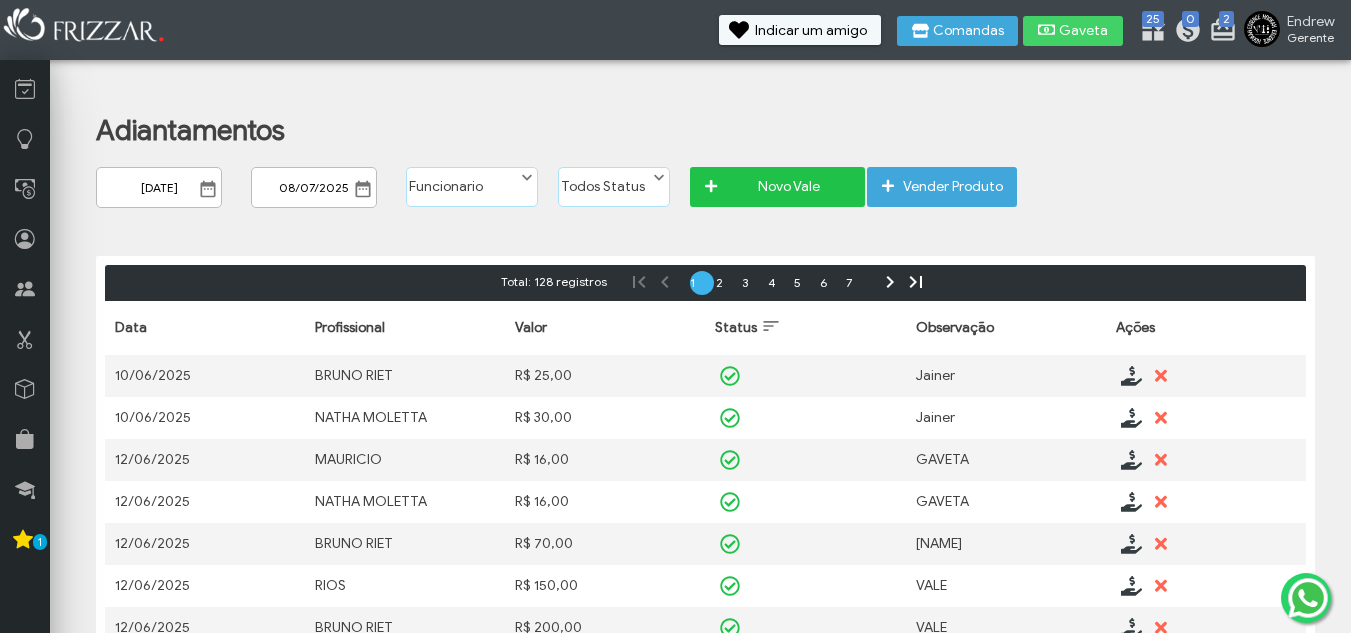 click on "Novo Vale" at bounding box center (788, 187) 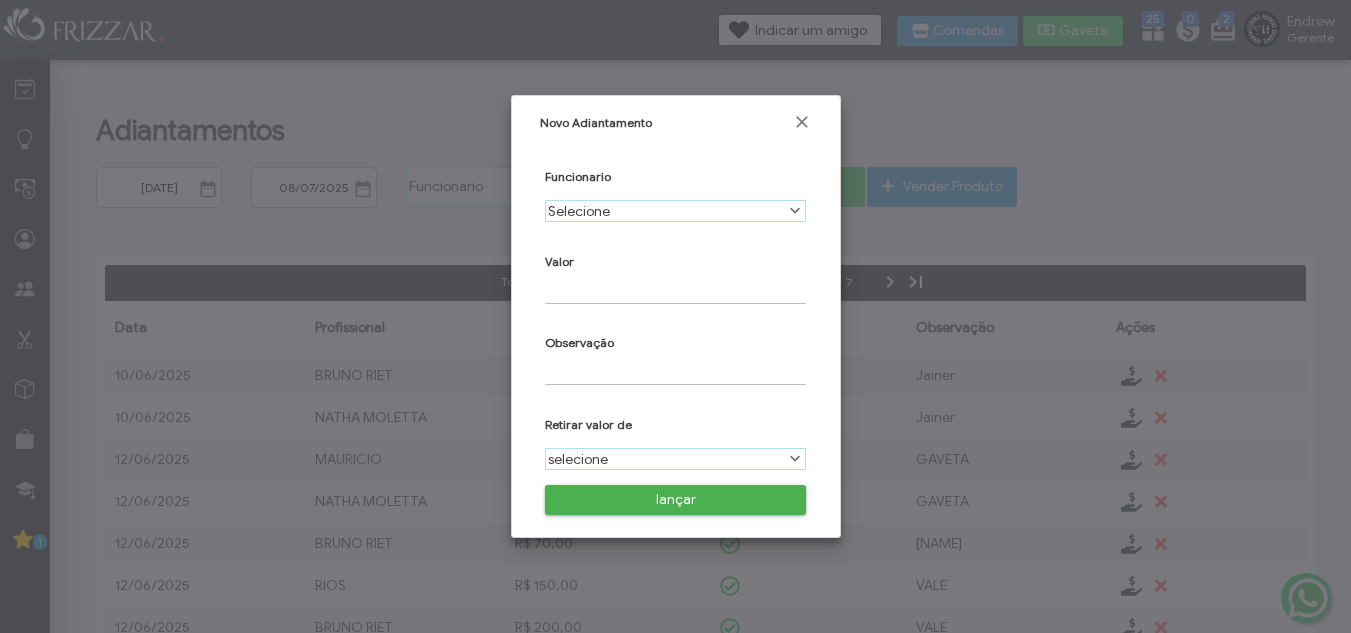 scroll, scrollTop: 11, scrollLeft: 89, axis: both 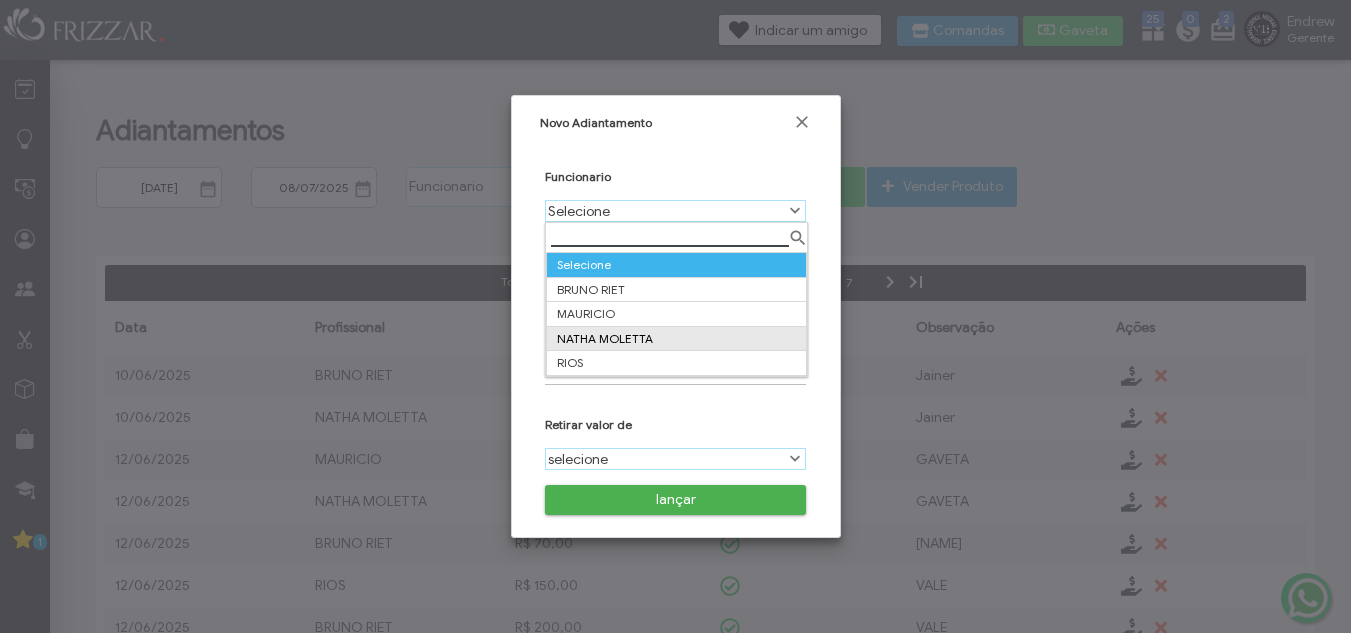 click on "NATHA MOLETTA" at bounding box center [676, 338] 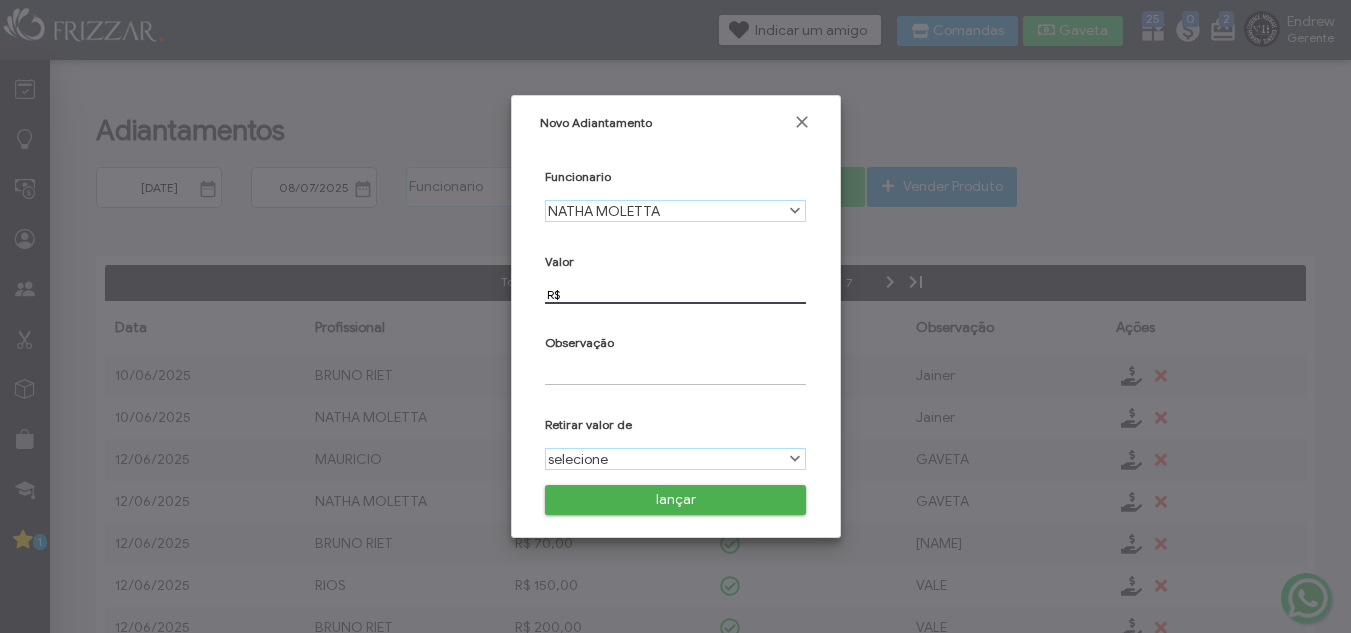 click on "R$" at bounding box center [675, 294] 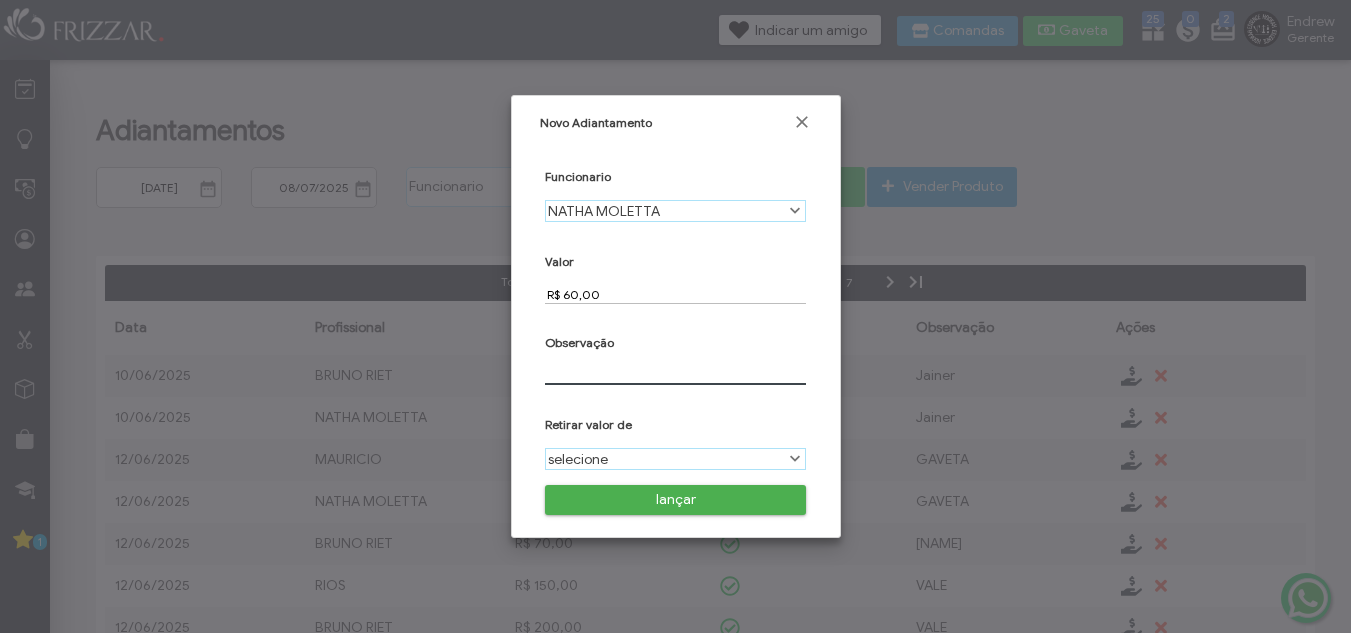 click on "Observação" at bounding box center (676, 353) 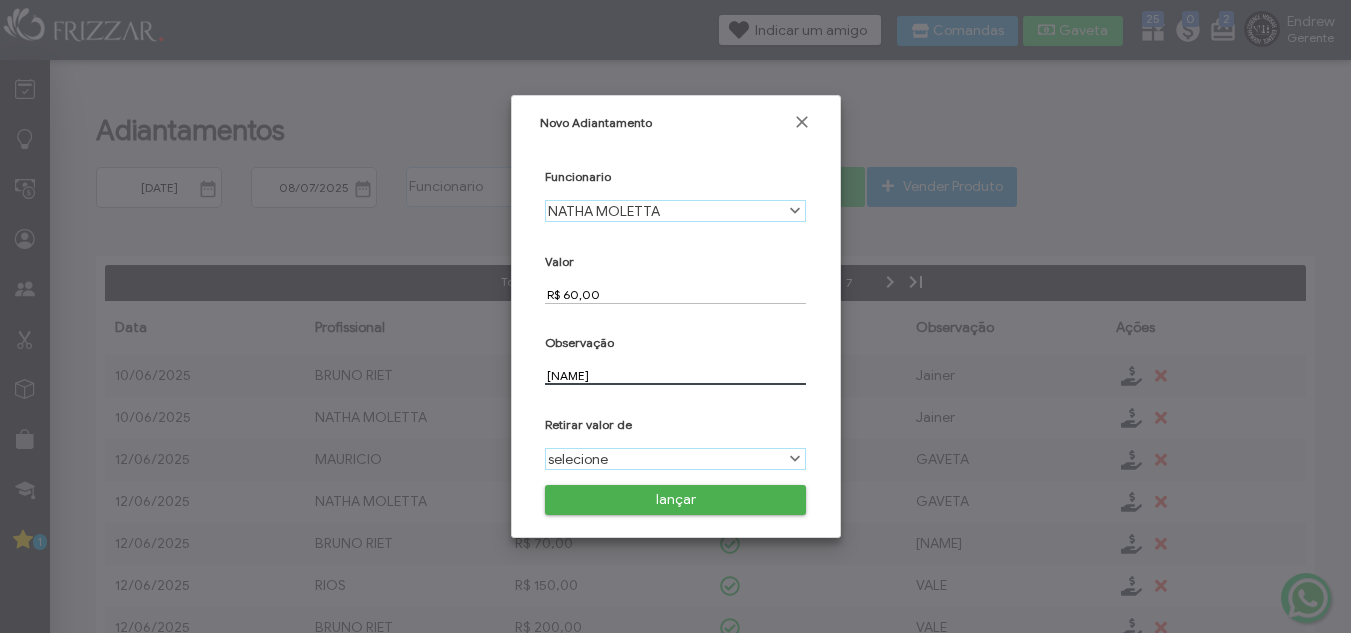 click on "selecione" at bounding box center [664, 459] 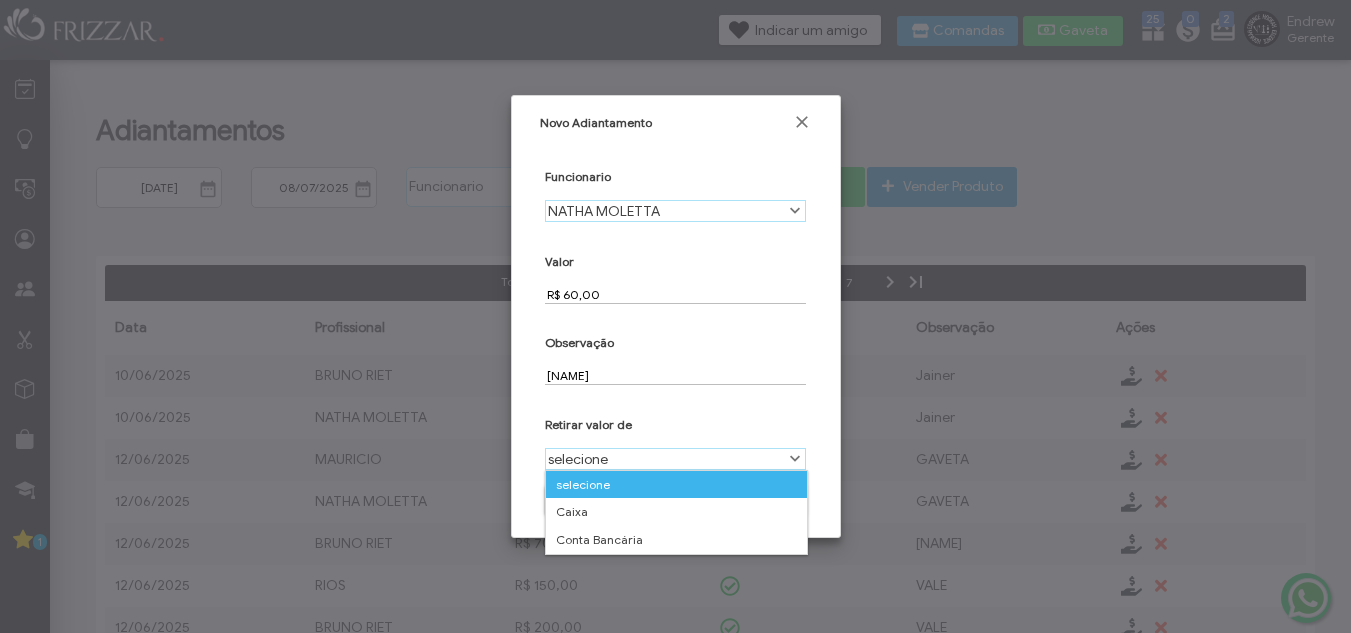 scroll, scrollTop: 11, scrollLeft: 89, axis: both 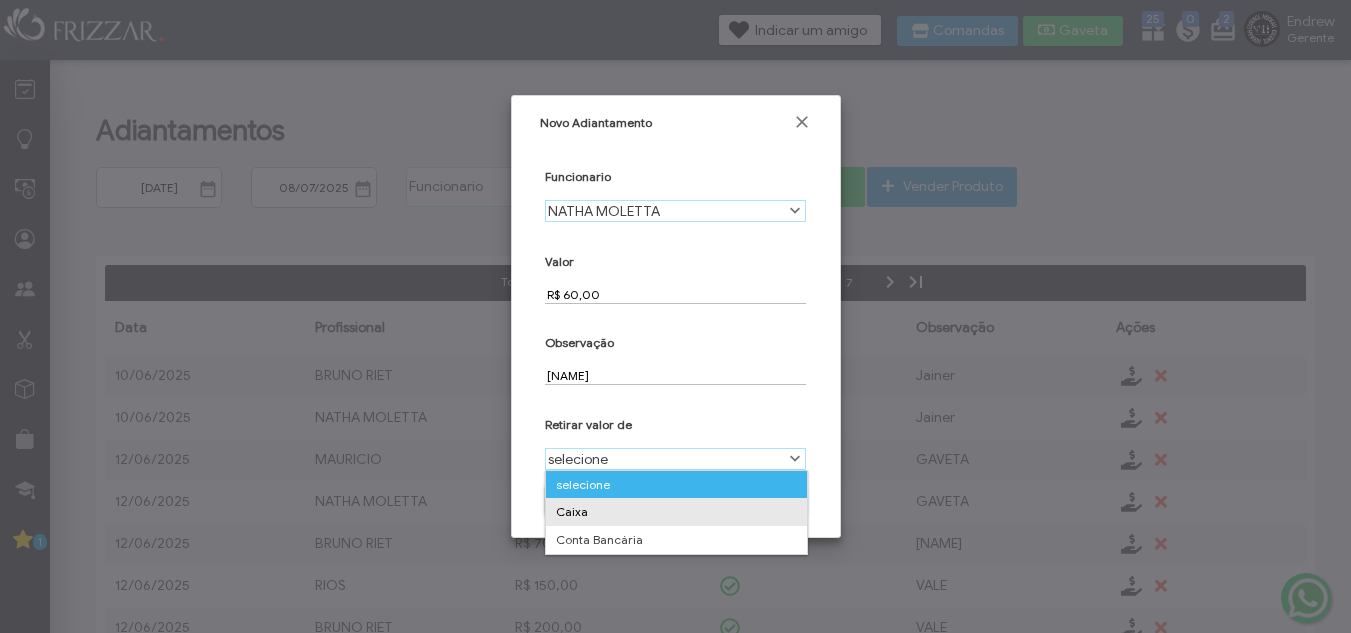 click on "Caixa" at bounding box center [676, 512] 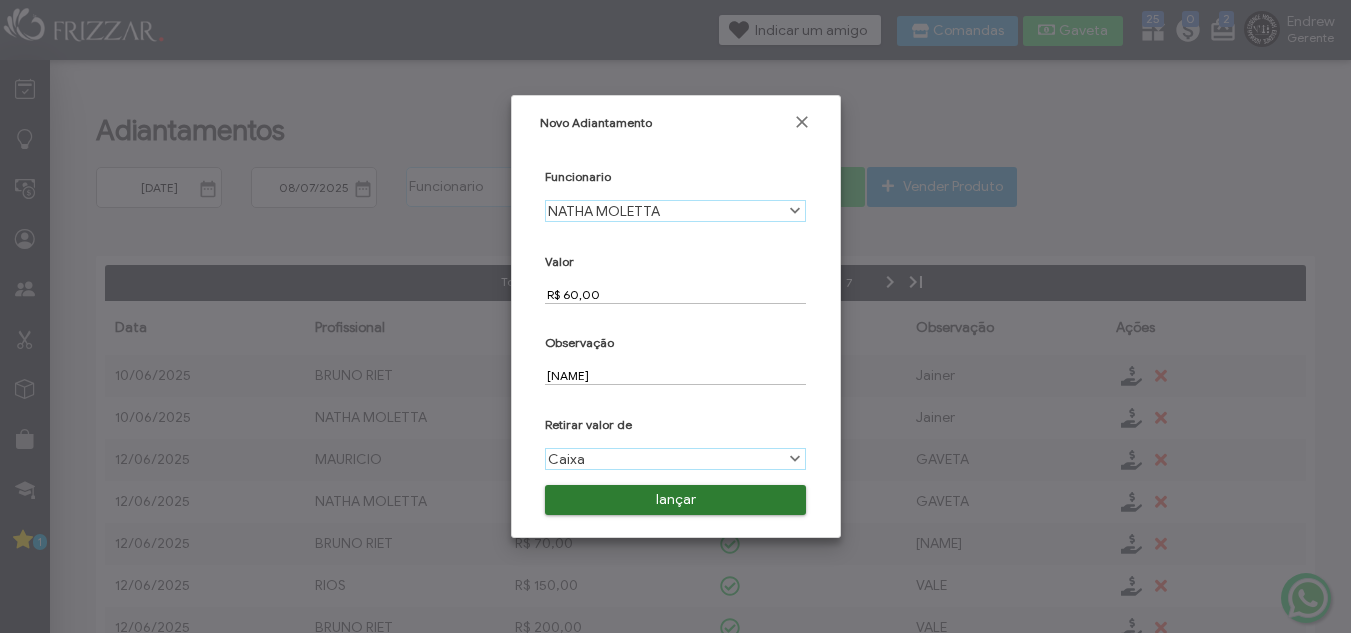 scroll, scrollTop: 11, scrollLeft: 89, axis: both 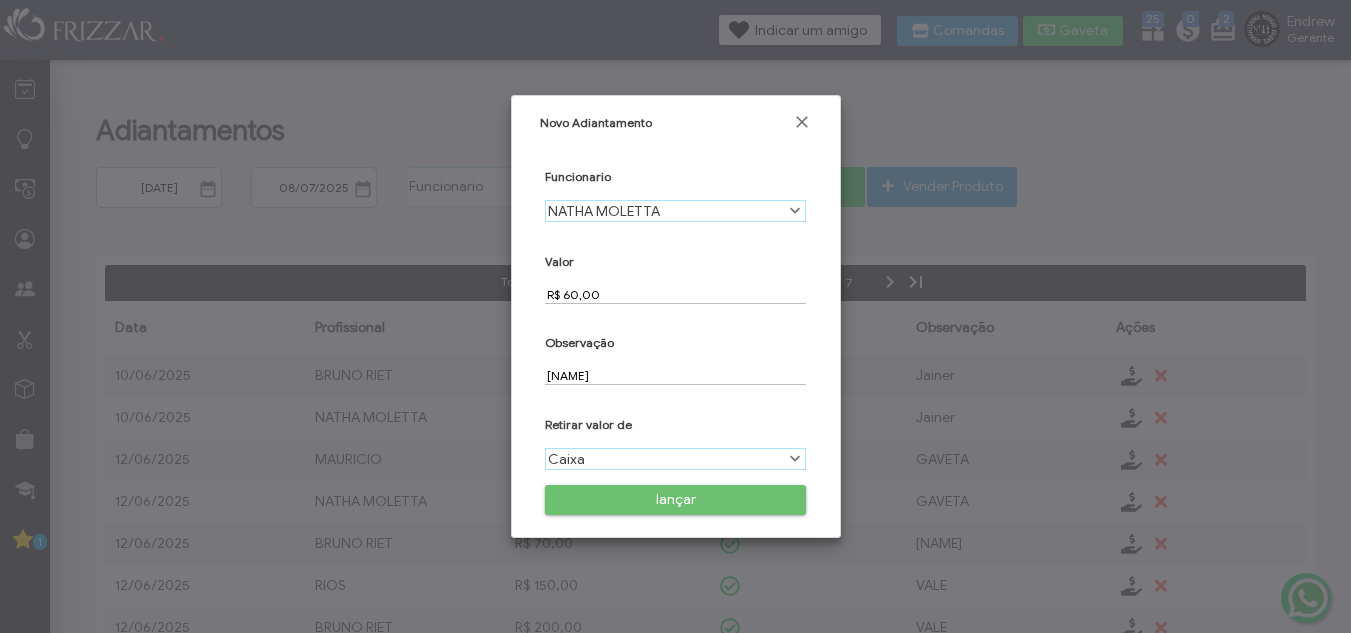 click on "lançar" at bounding box center (675, 500) 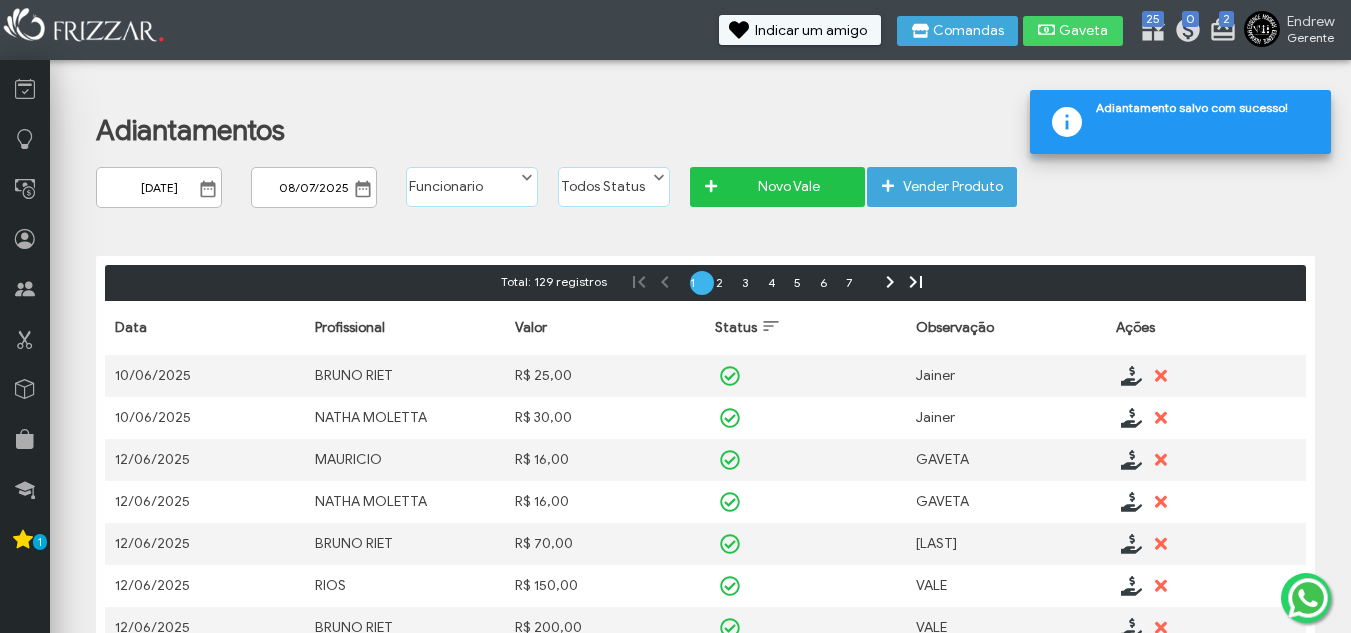 scroll, scrollTop: 0, scrollLeft: 0, axis: both 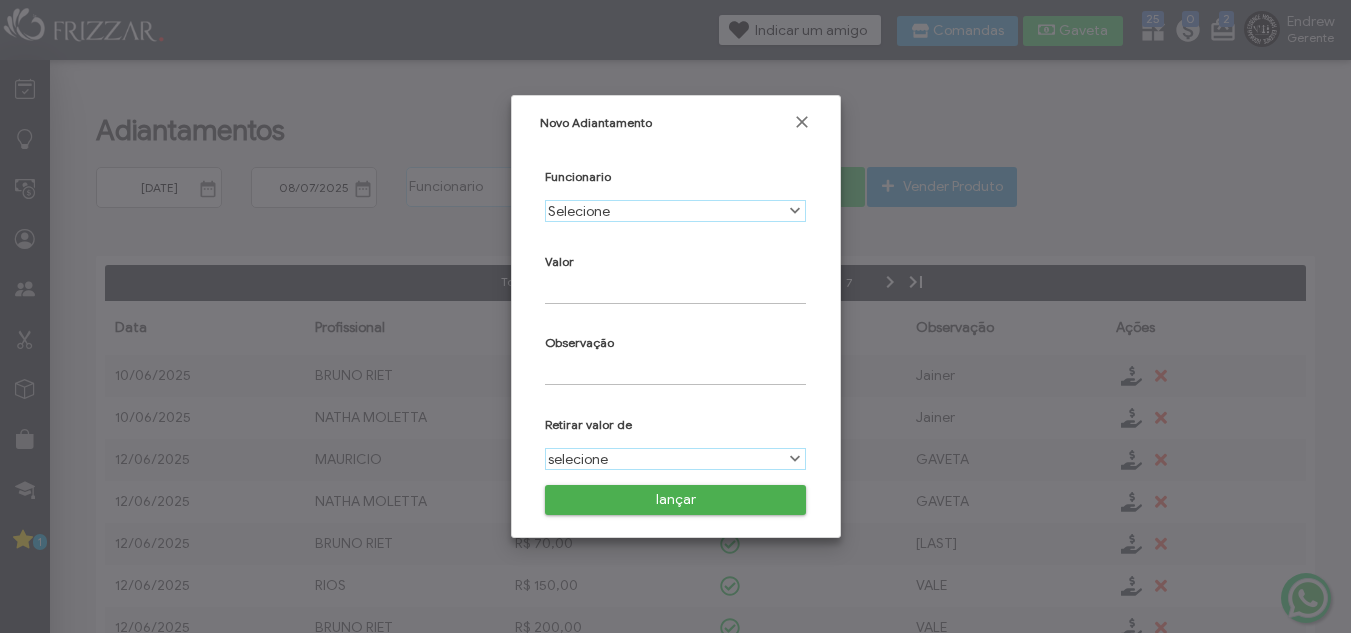 click on "Selecione" at bounding box center [664, 211] 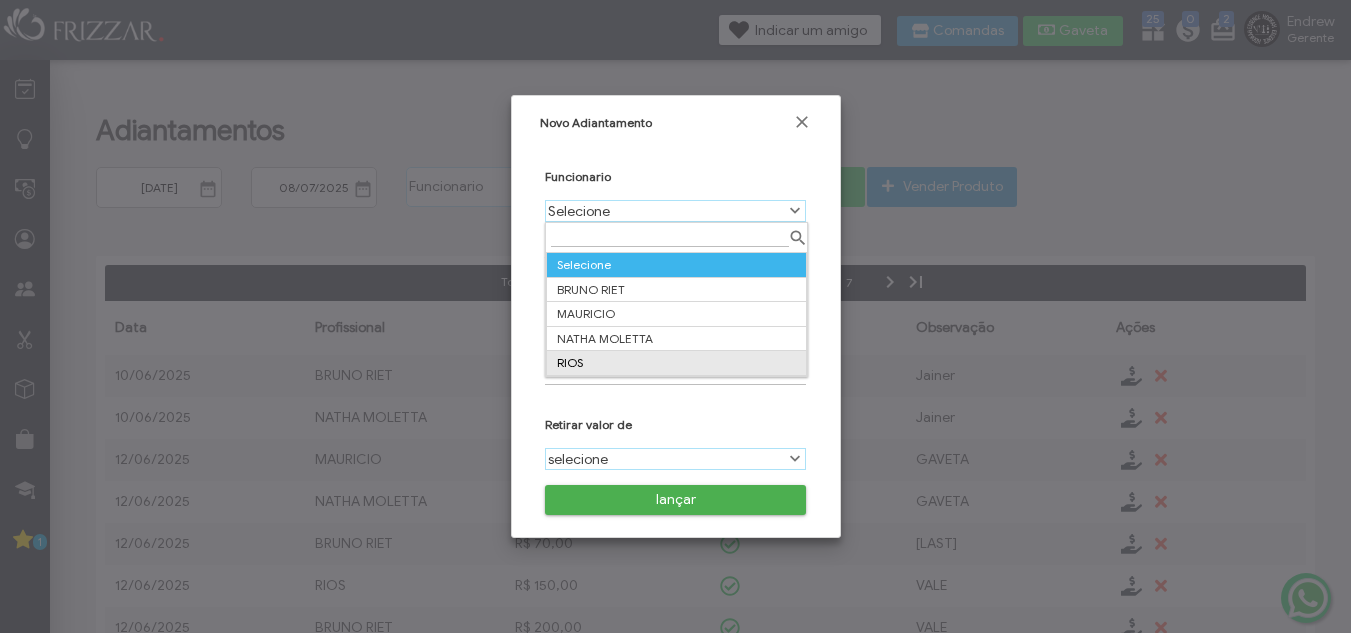 click on "RIOS" at bounding box center (676, 363) 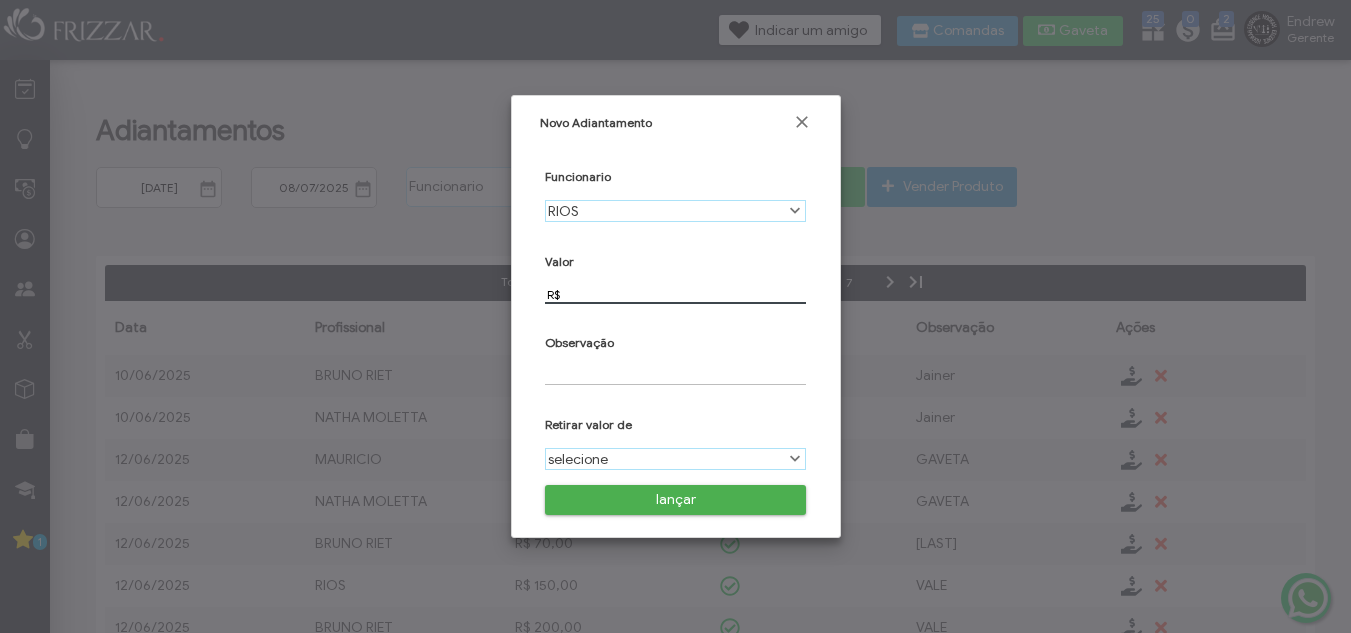 click on "R$" at bounding box center [675, 294] 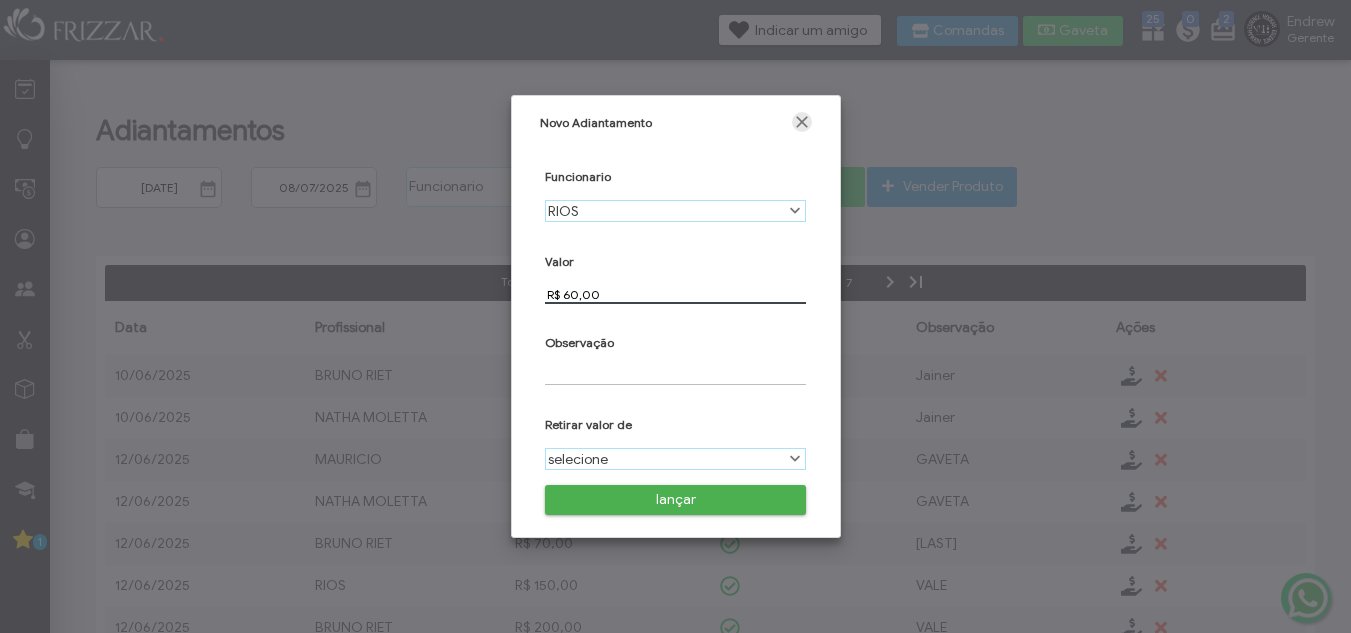 click at bounding box center (802, 122) 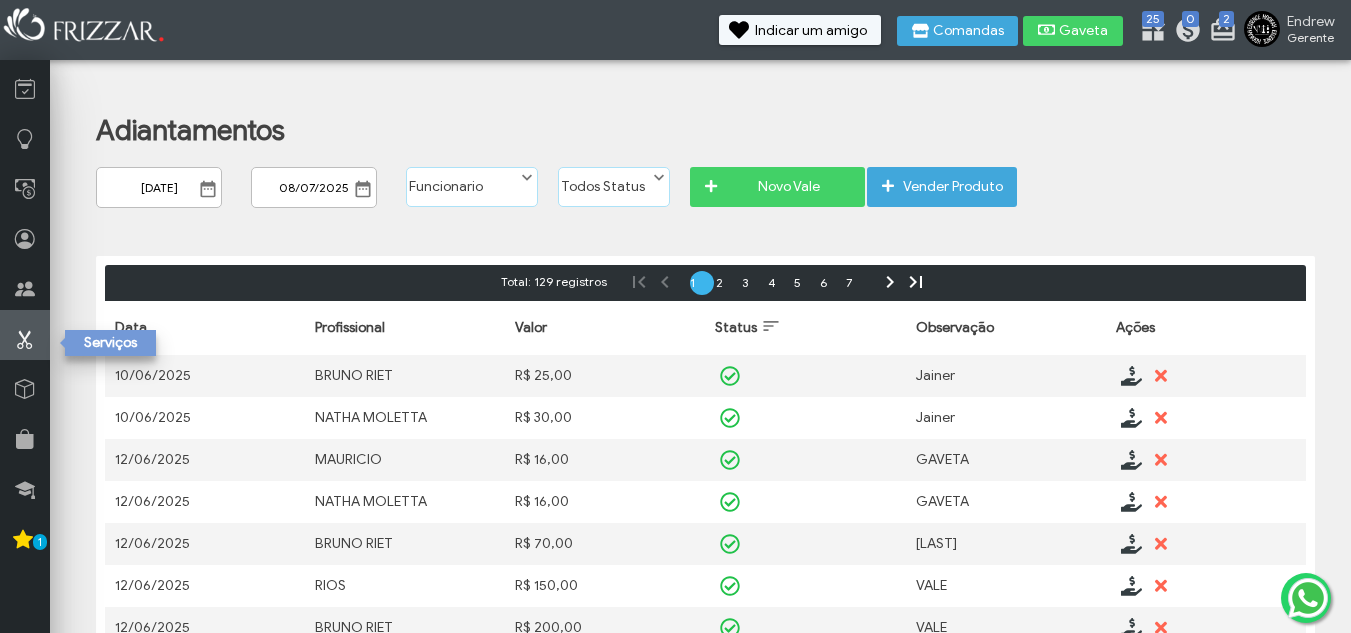click at bounding box center [25, 339] 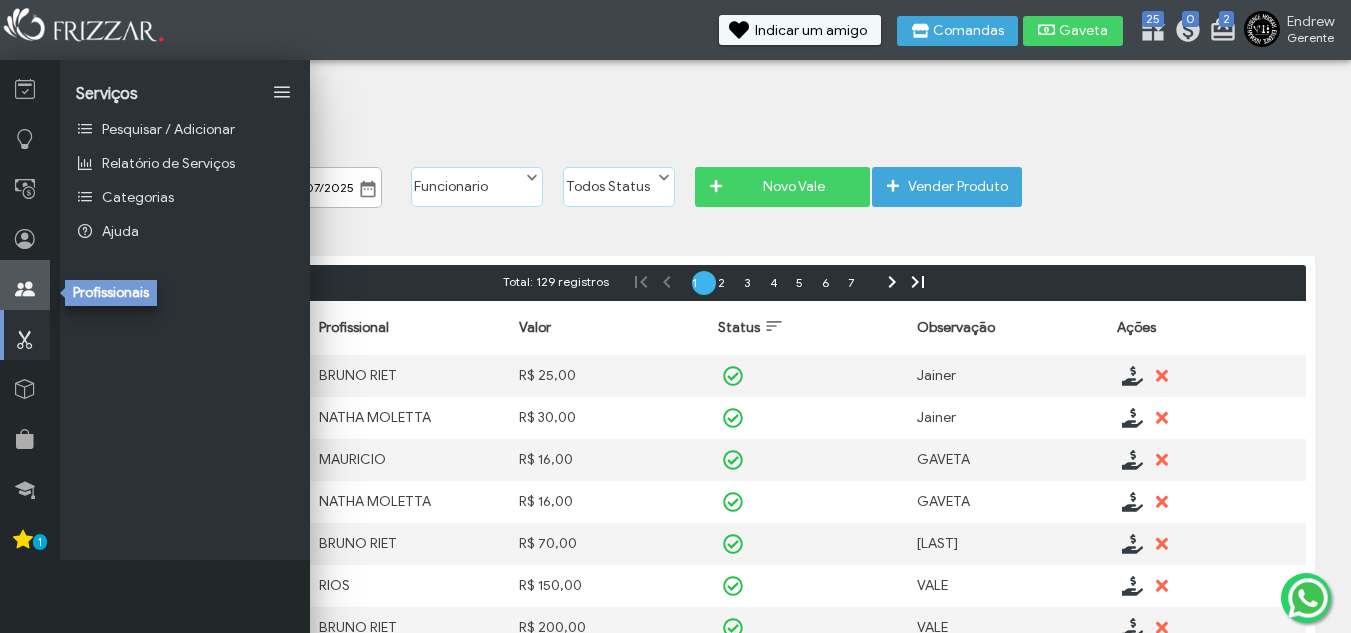 click at bounding box center [25, 285] 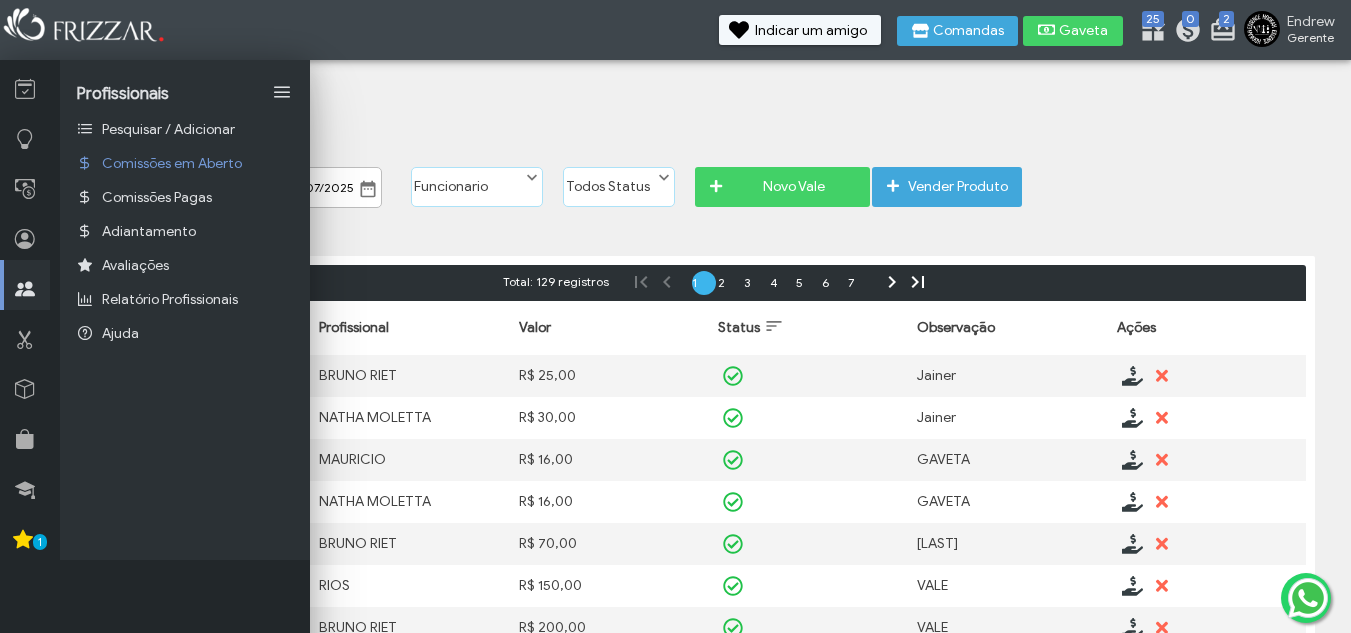 drag, startPoint x: 776, startPoint y: 108, endPoint x: 861, endPoint y: 88, distance: 87.32124 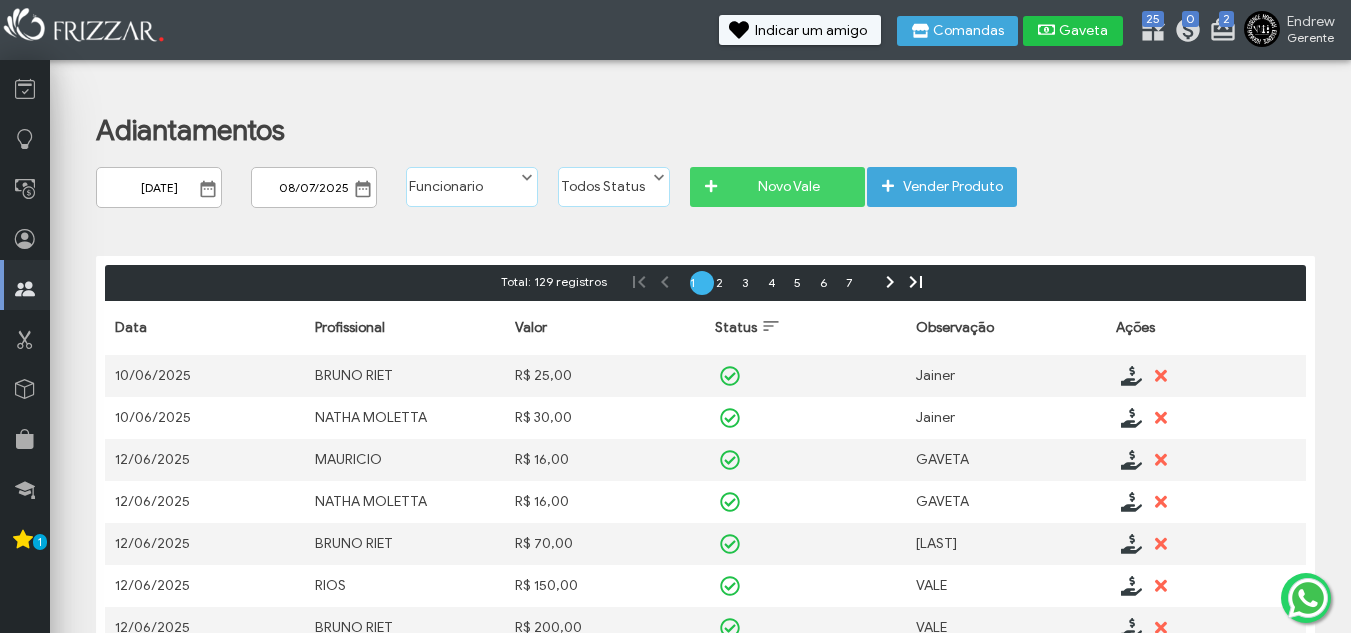 click on "Gaveta" at bounding box center [1084, 31] 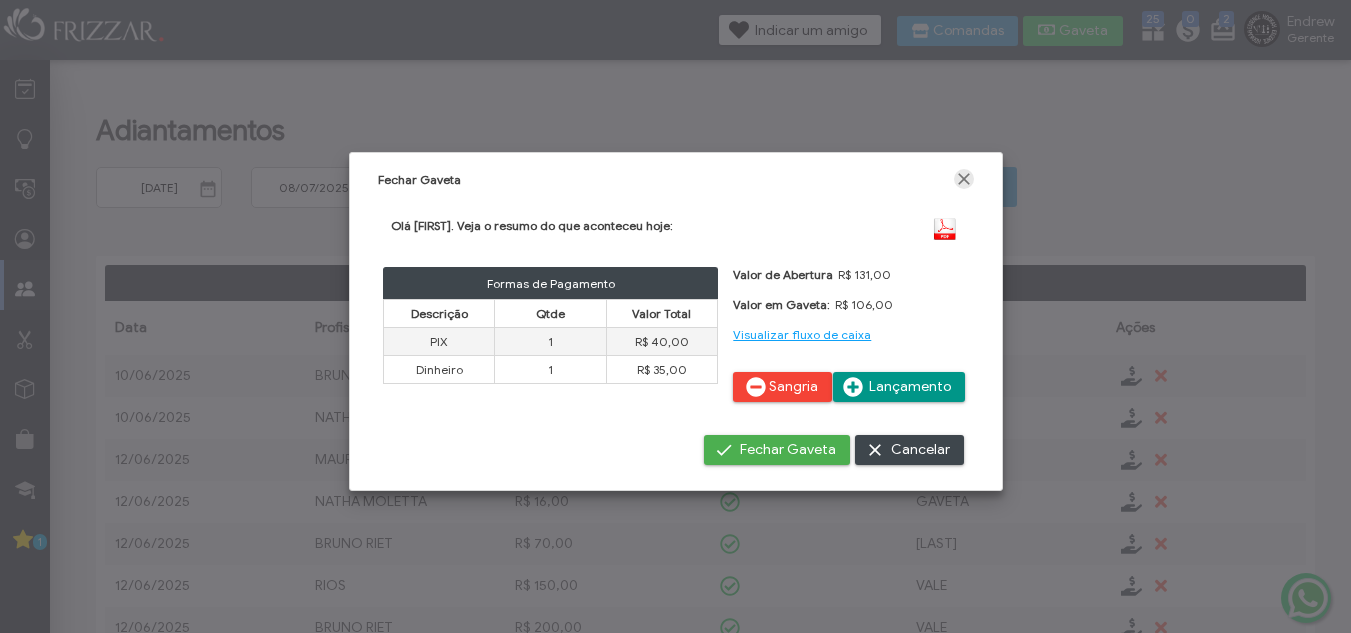 click at bounding box center [964, 179] 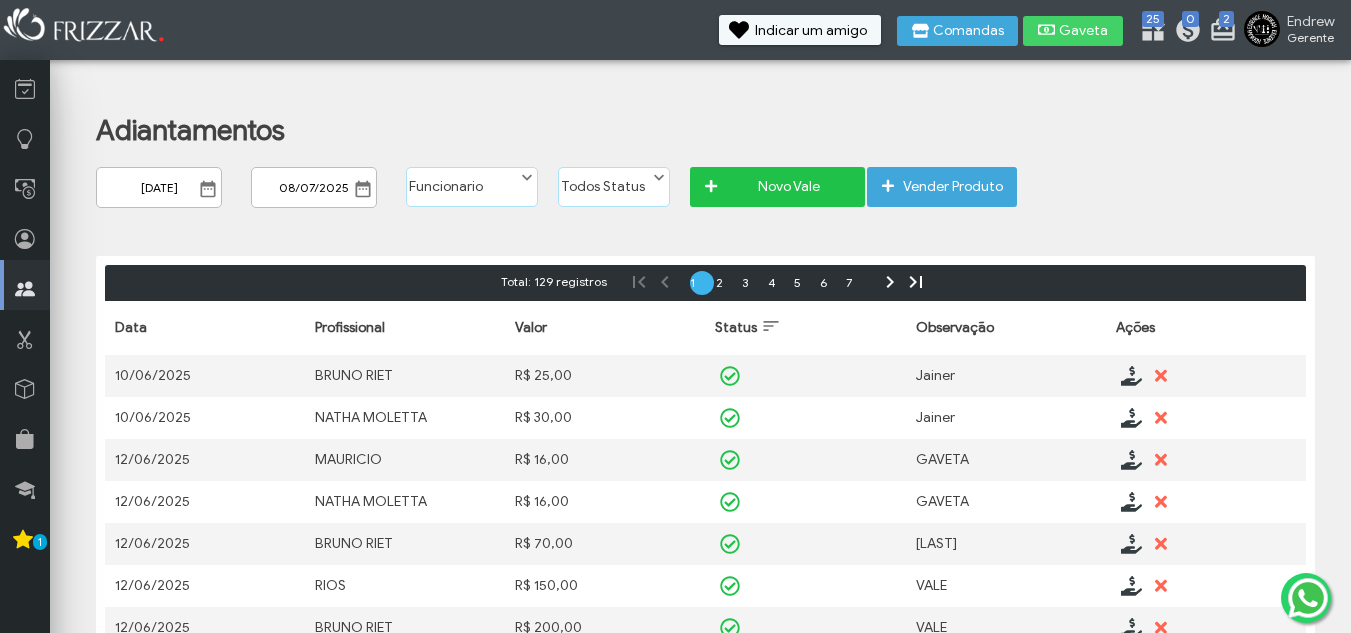 click on "Novo Vale" at bounding box center [788, 187] 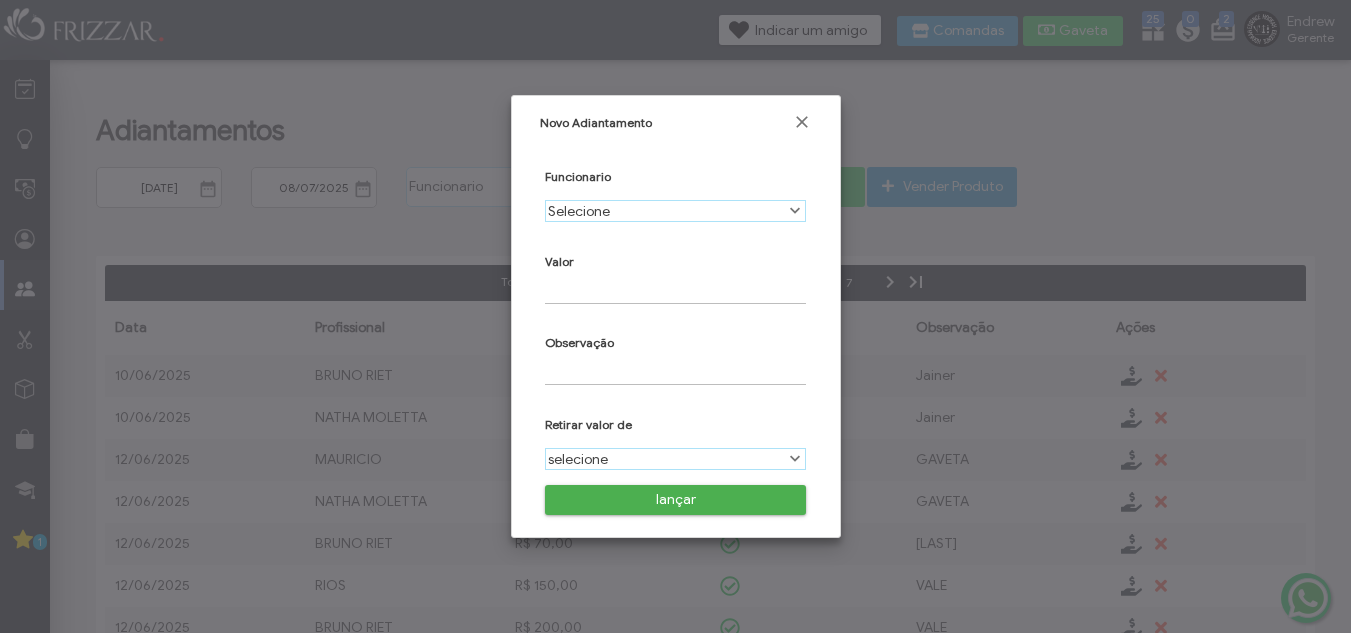 scroll, scrollTop: 11, scrollLeft: 89, axis: both 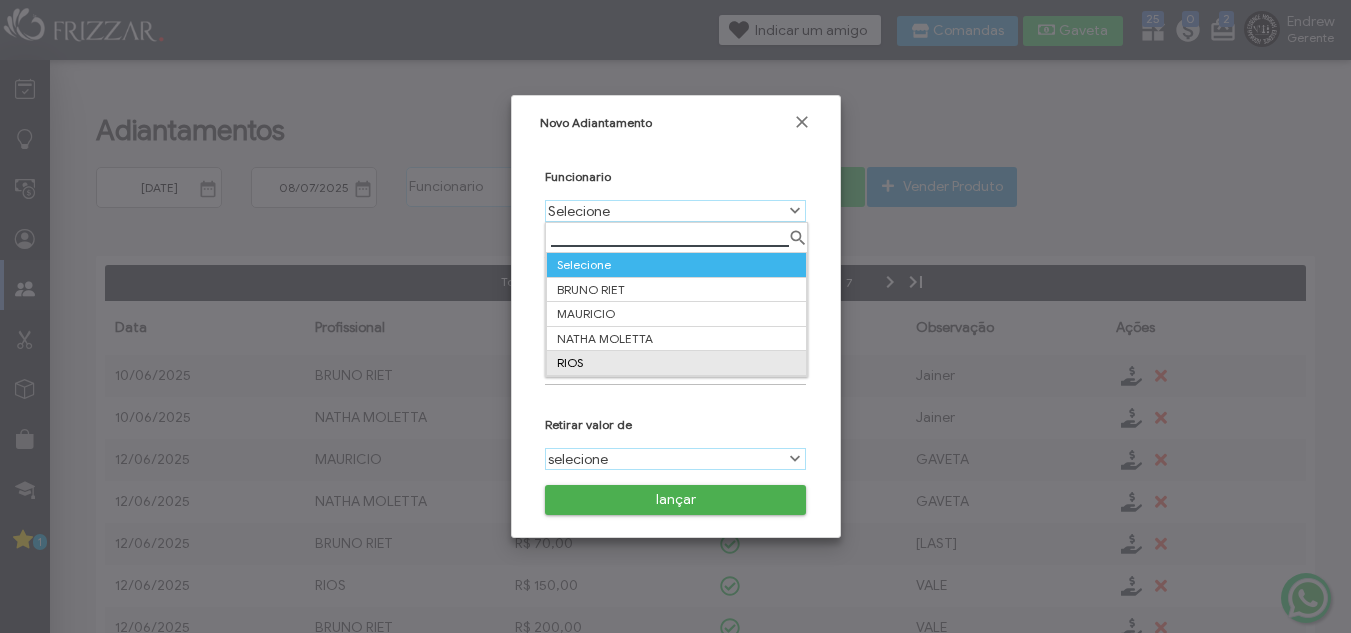 click on "RIOS" at bounding box center (676, 363) 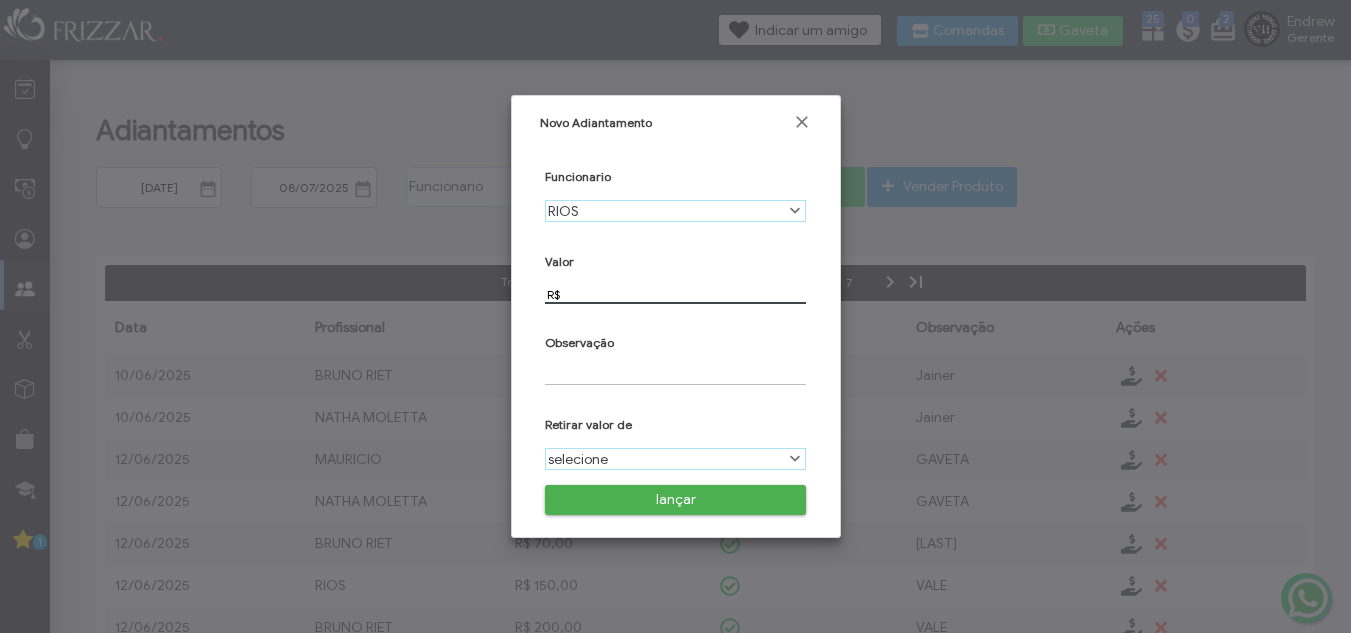 drag, startPoint x: 610, startPoint y: 295, endPoint x: 623, endPoint y: 296, distance: 13.038404 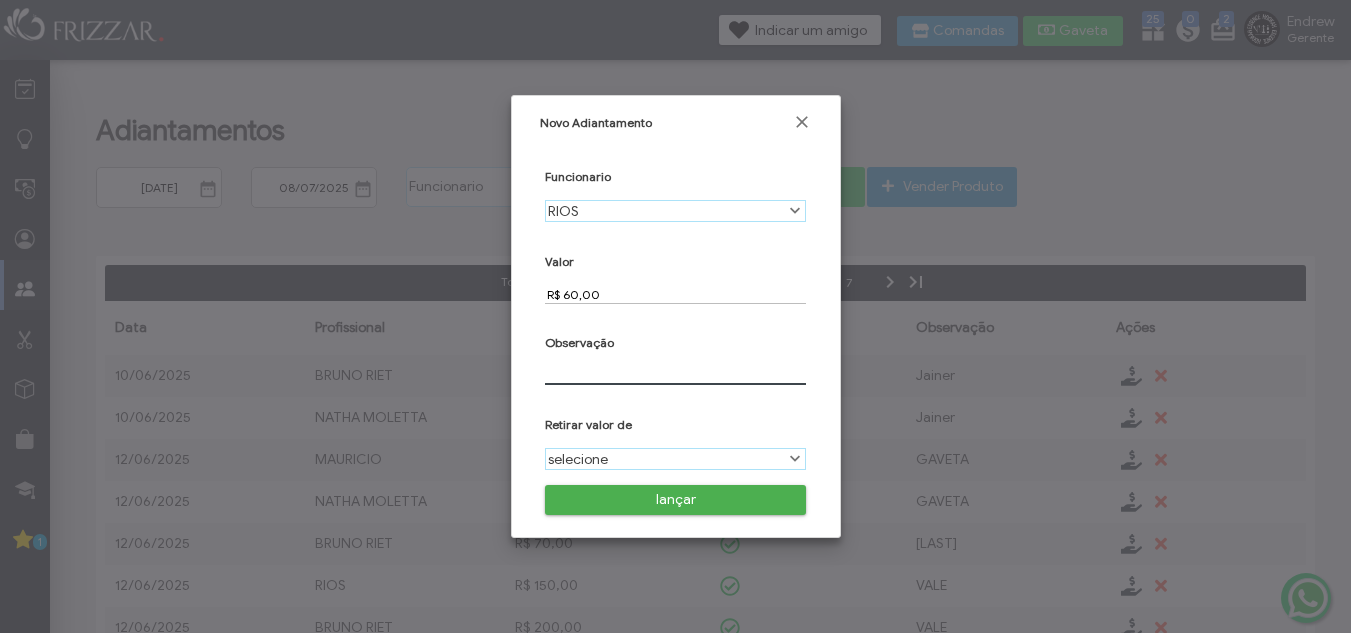 click at bounding box center (675, 375) 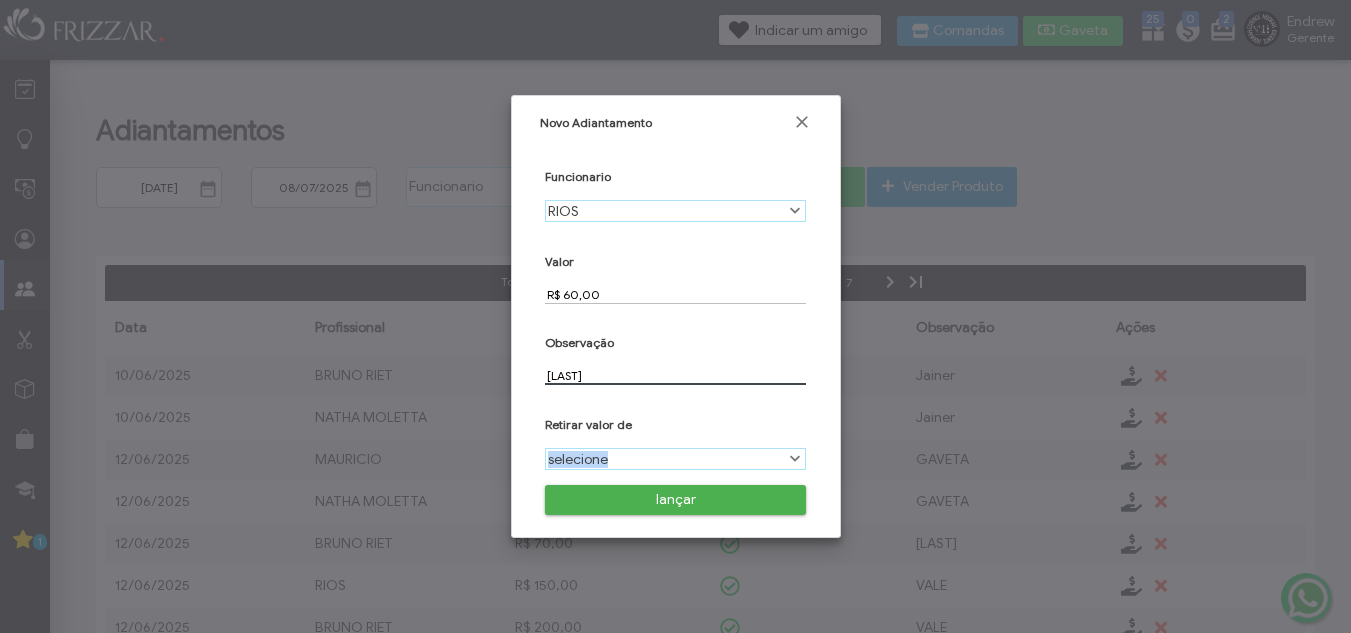 click on "selecione Caixa Conta Bancária selecione" at bounding box center (675, 459) 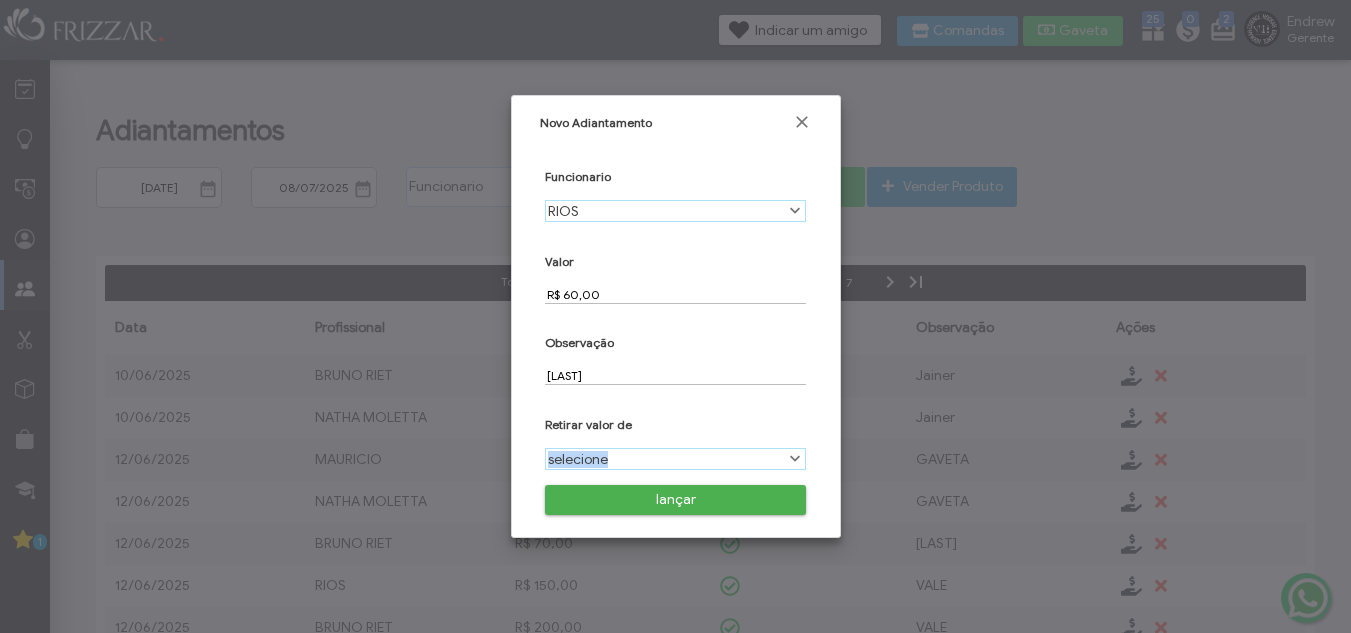 click on "selecione" at bounding box center [664, 459] 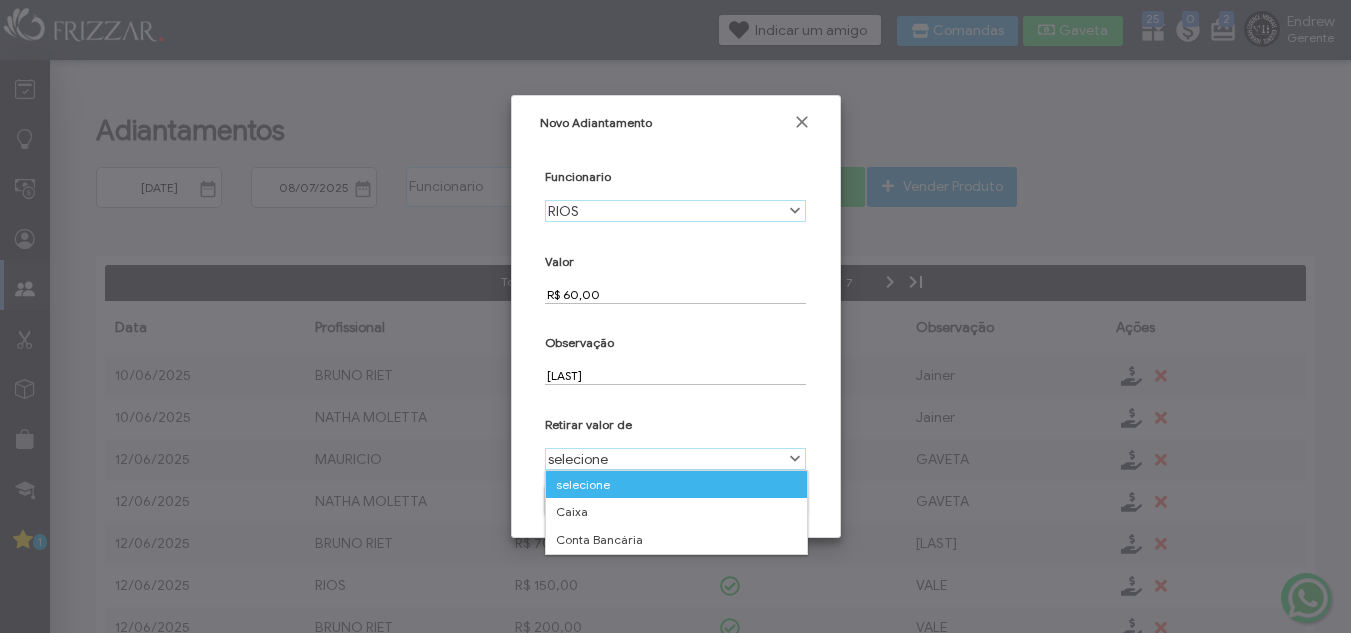 scroll, scrollTop: 11, scrollLeft: 89, axis: both 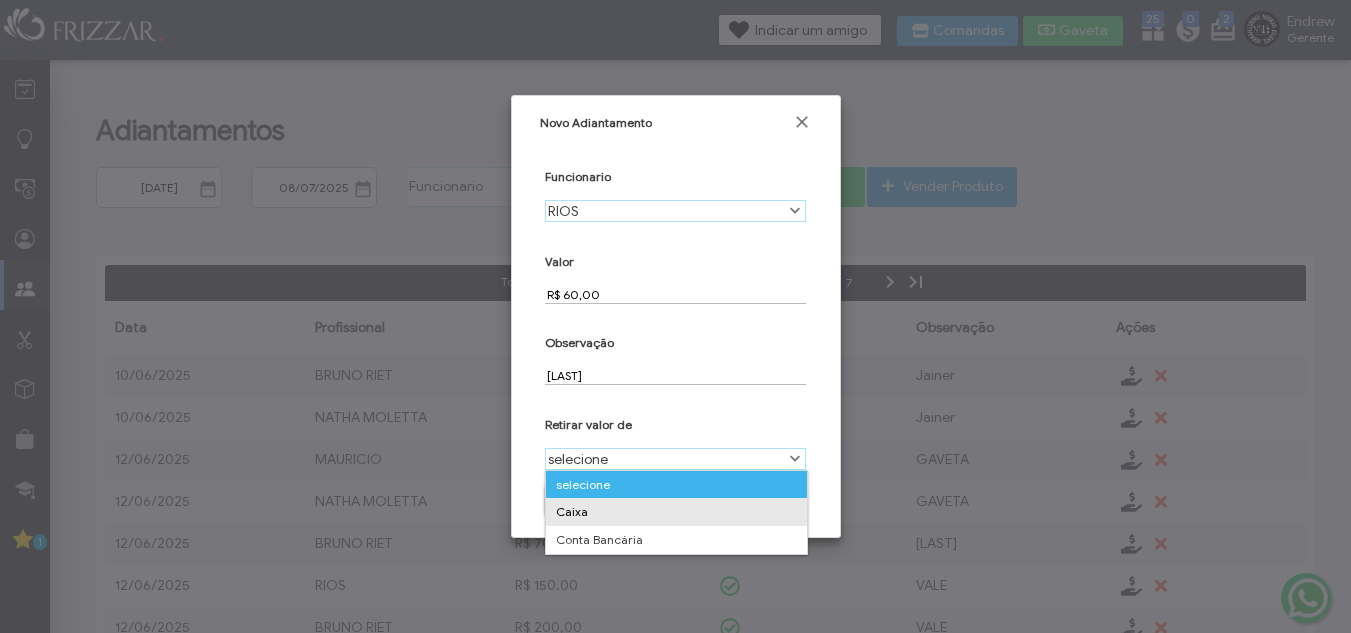 click on "Caixa" at bounding box center [676, 512] 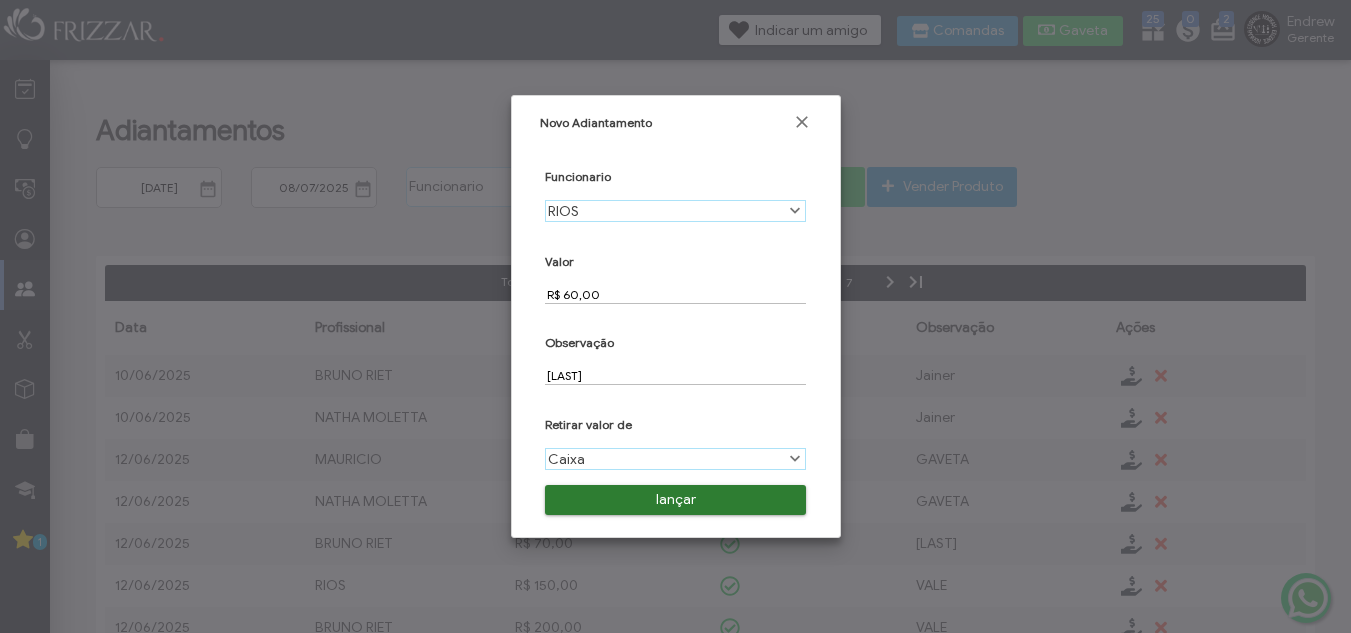 scroll, scrollTop: 11, scrollLeft: 89, axis: both 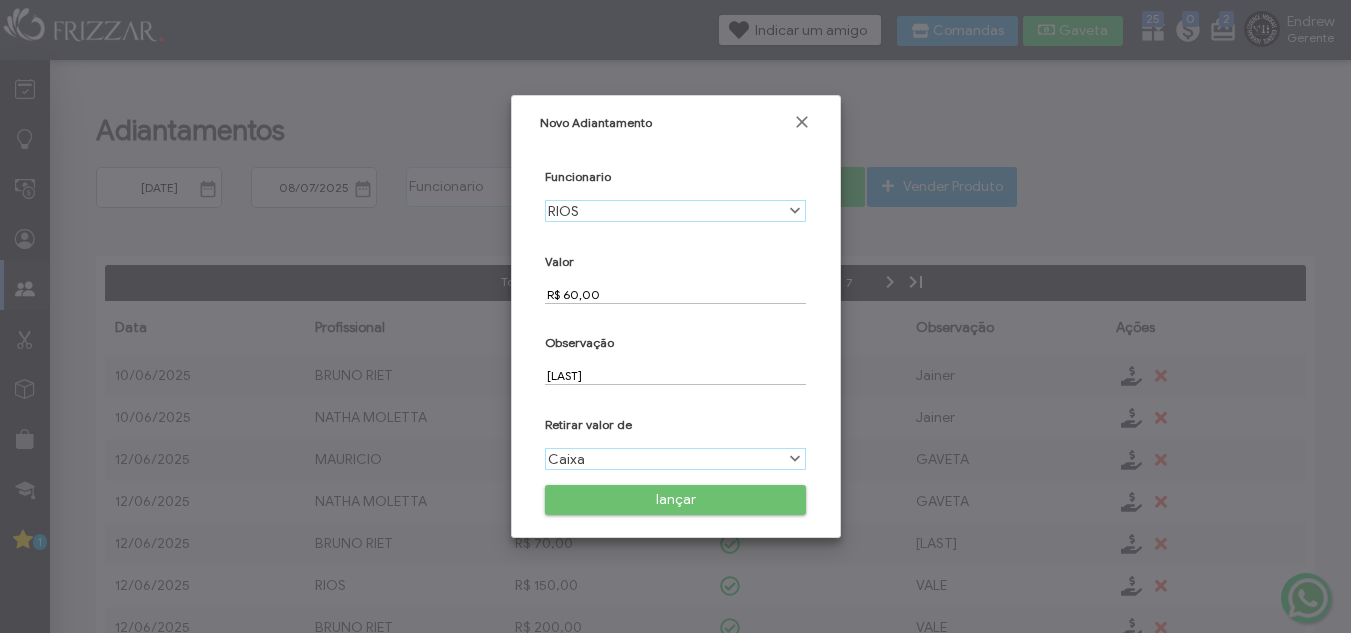 click on "lançar" at bounding box center [675, 500] 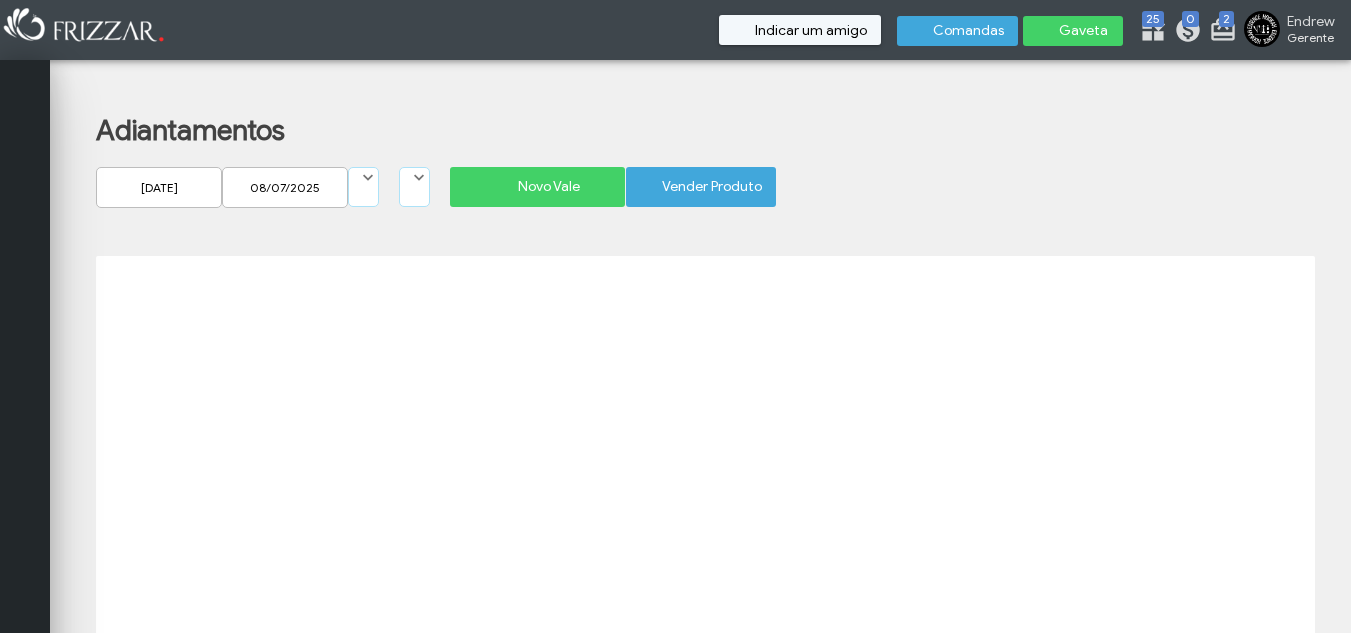 scroll, scrollTop: 0, scrollLeft: 0, axis: both 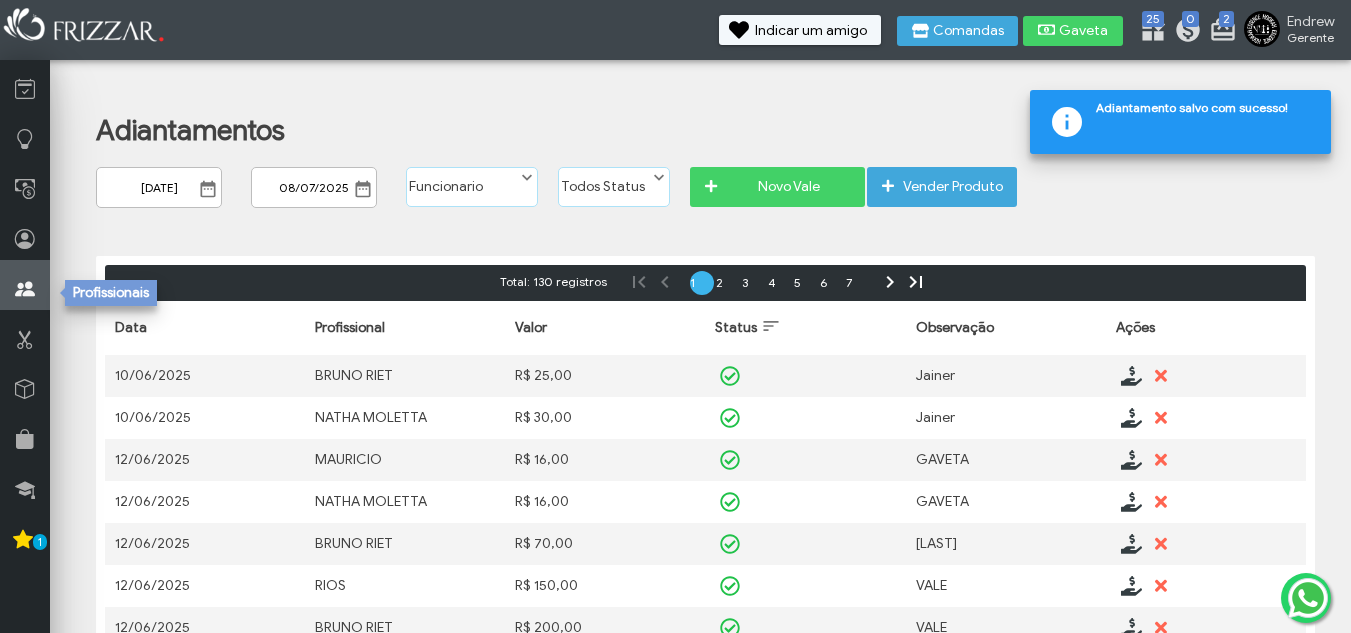 click at bounding box center [25, 289] 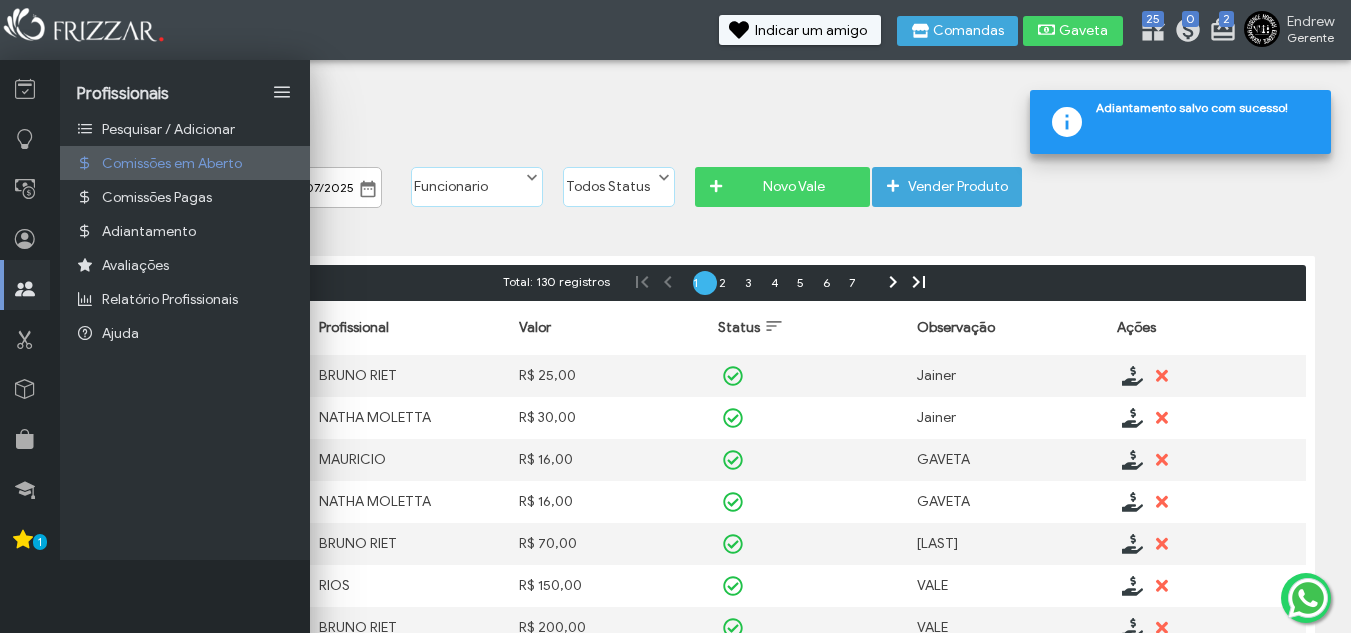 click on "Comissões em Aberto" at bounding box center [172, 163] 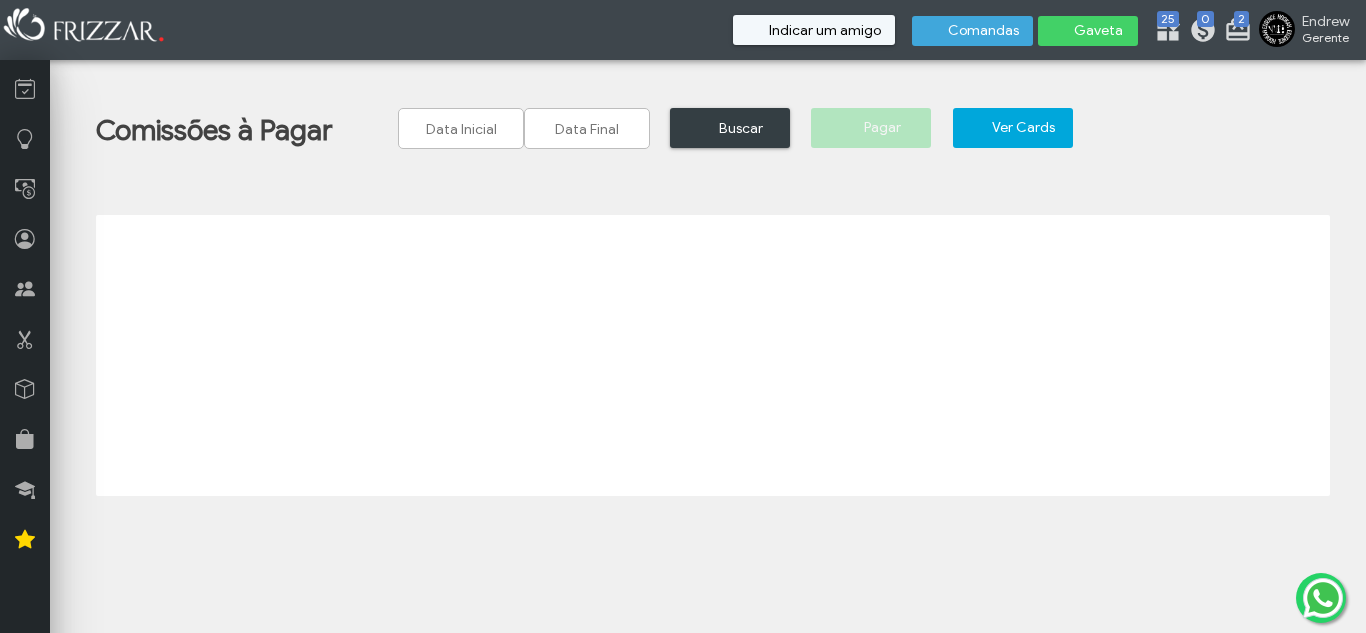 scroll, scrollTop: 0, scrollLeft: 0, axis: both 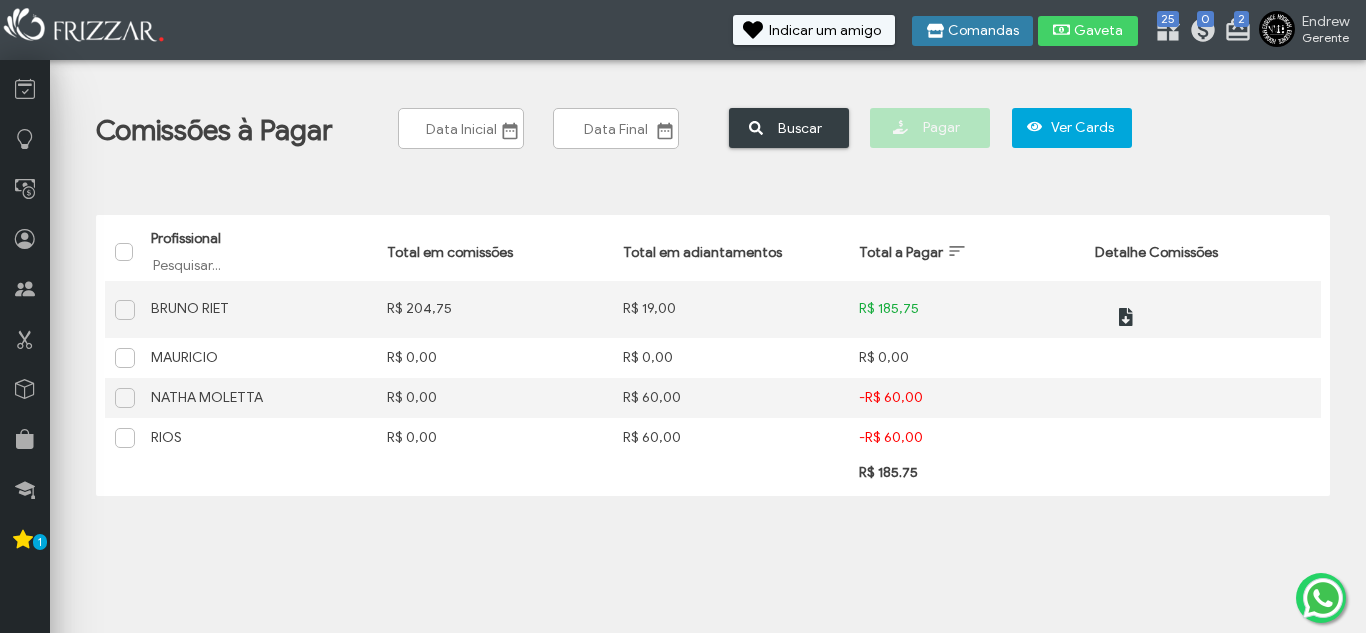 click on "Comandas" at bounding box center (983, 31) 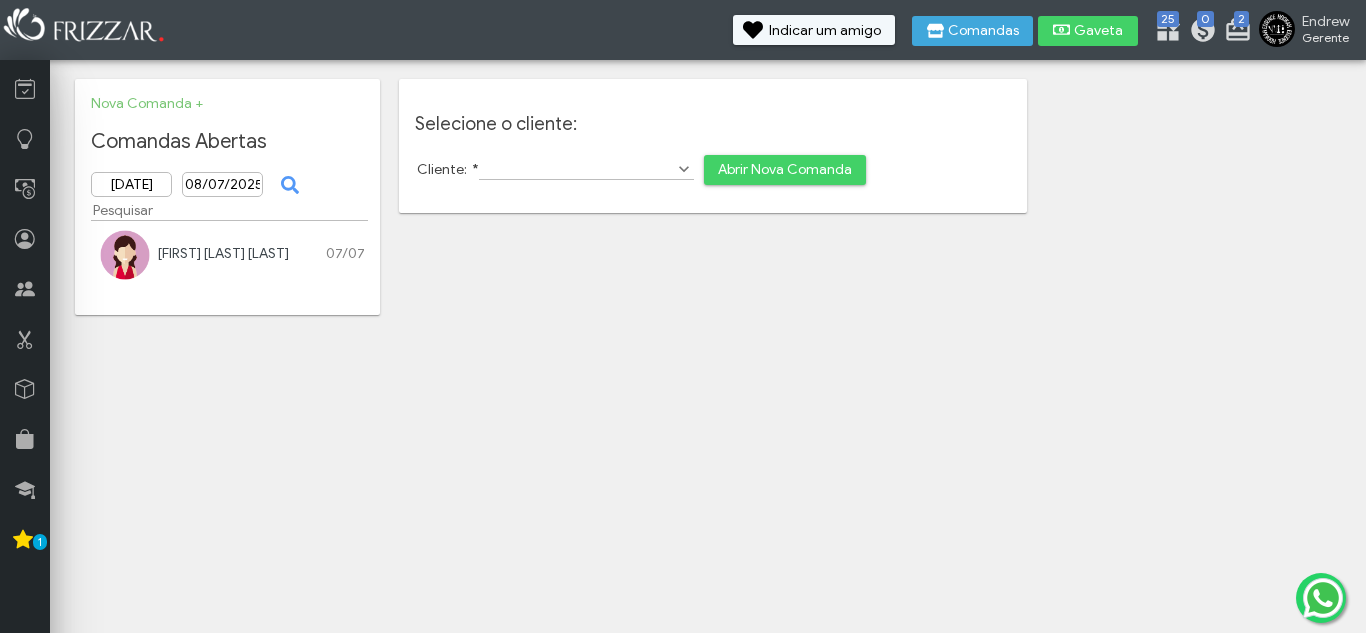 scroll, scrollTop: 0, scrollLeft: 0, axis: both 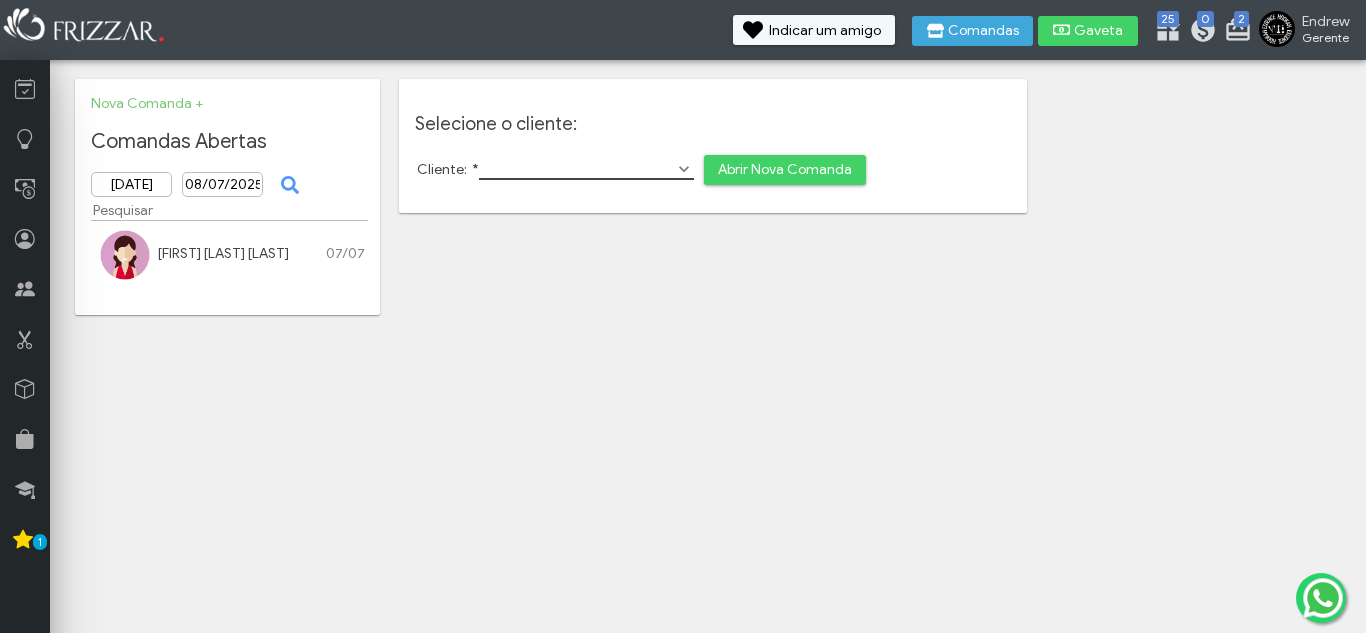 click on "Cliente: *" at bounding box center [586, 169] 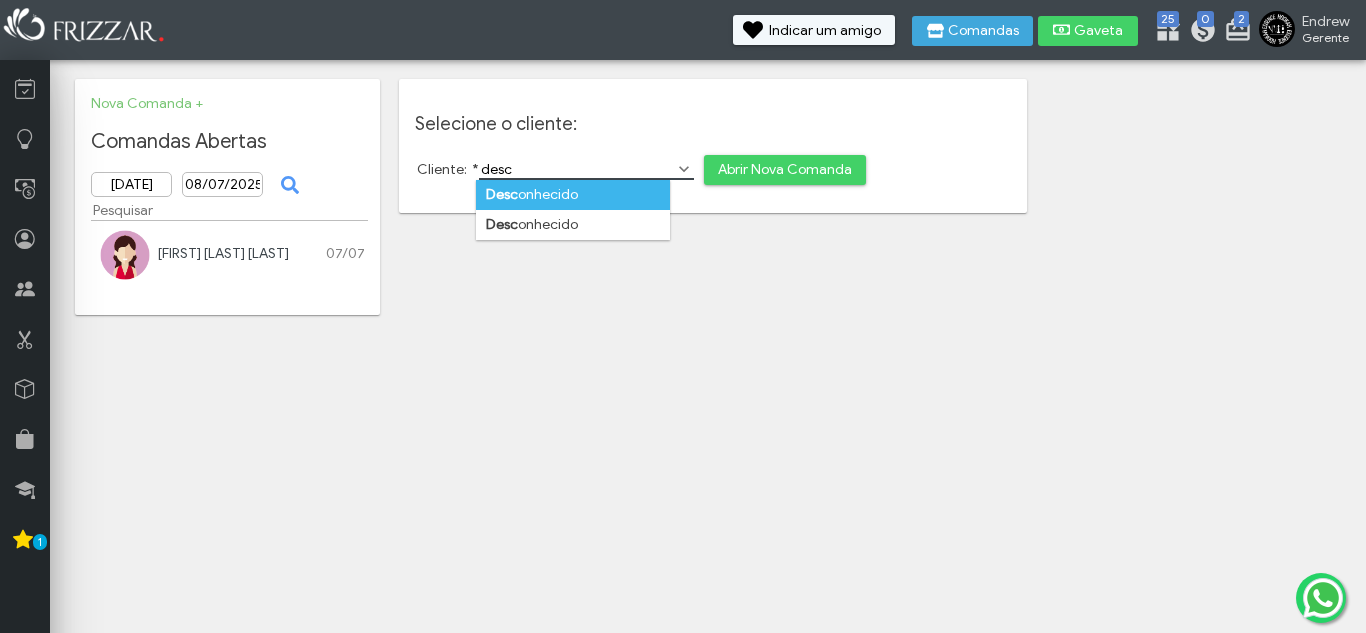 type on "desc" 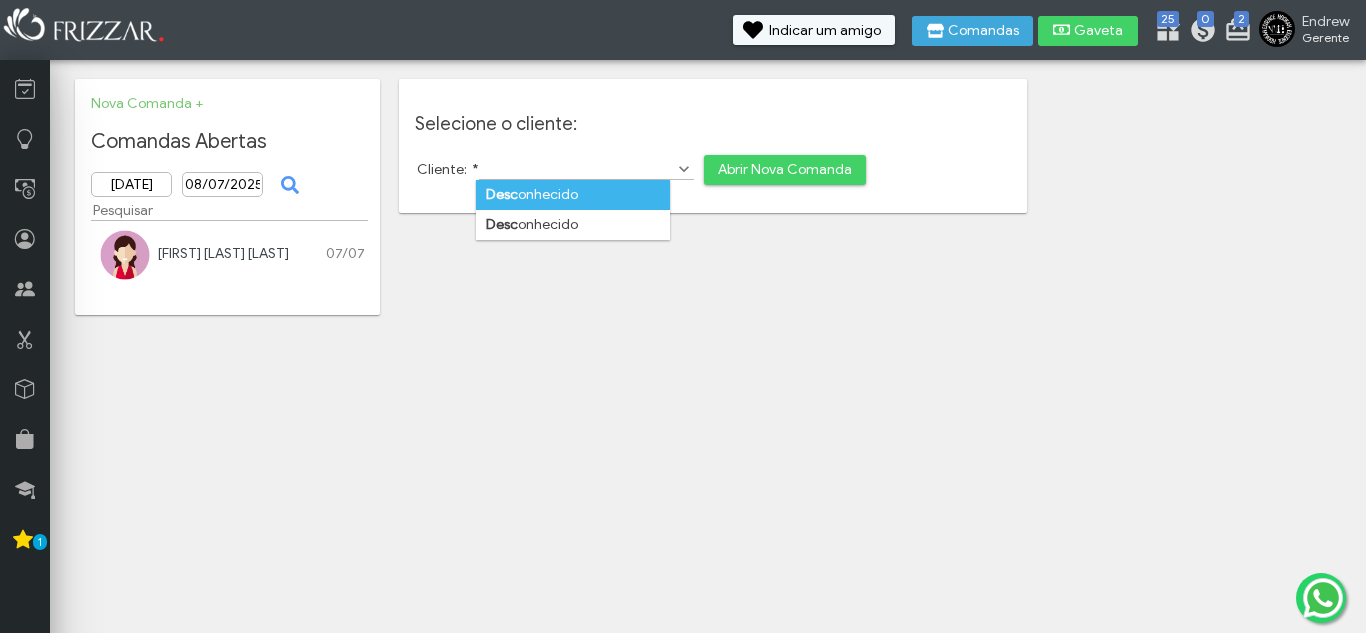 click on "Desc onhecido" at bounding box center [573, 195] 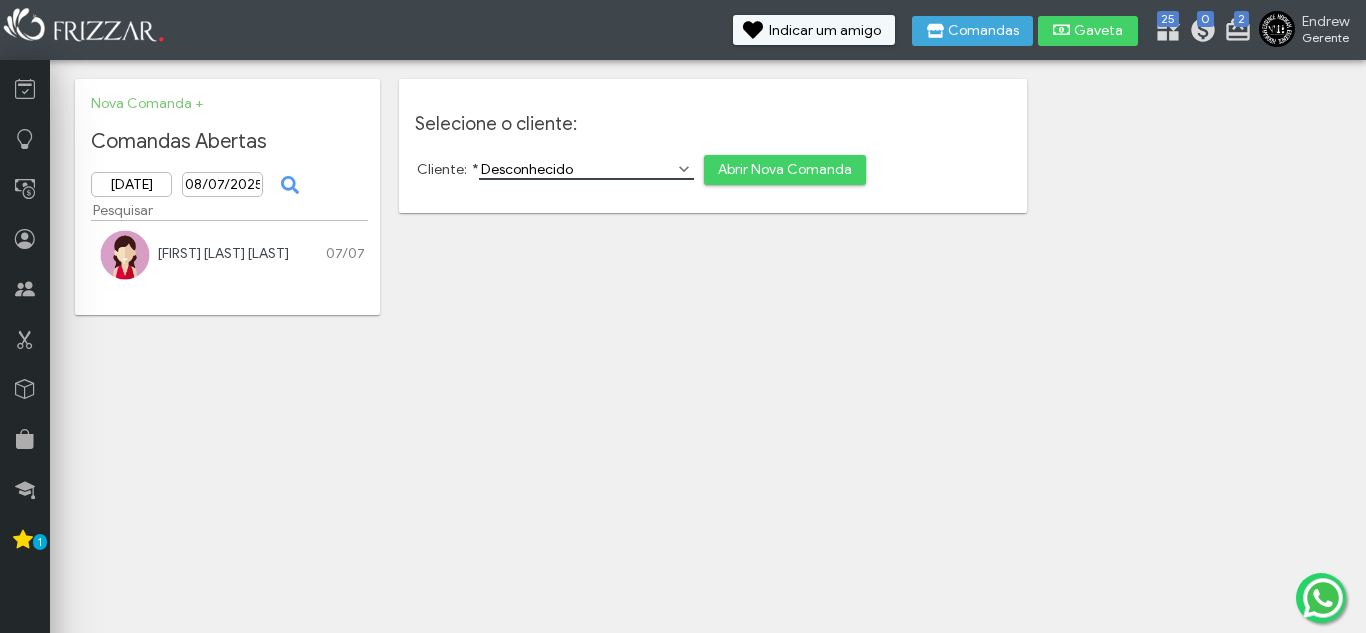 click on "Abrir Nova Comanda" at bounding box center [785, 170] 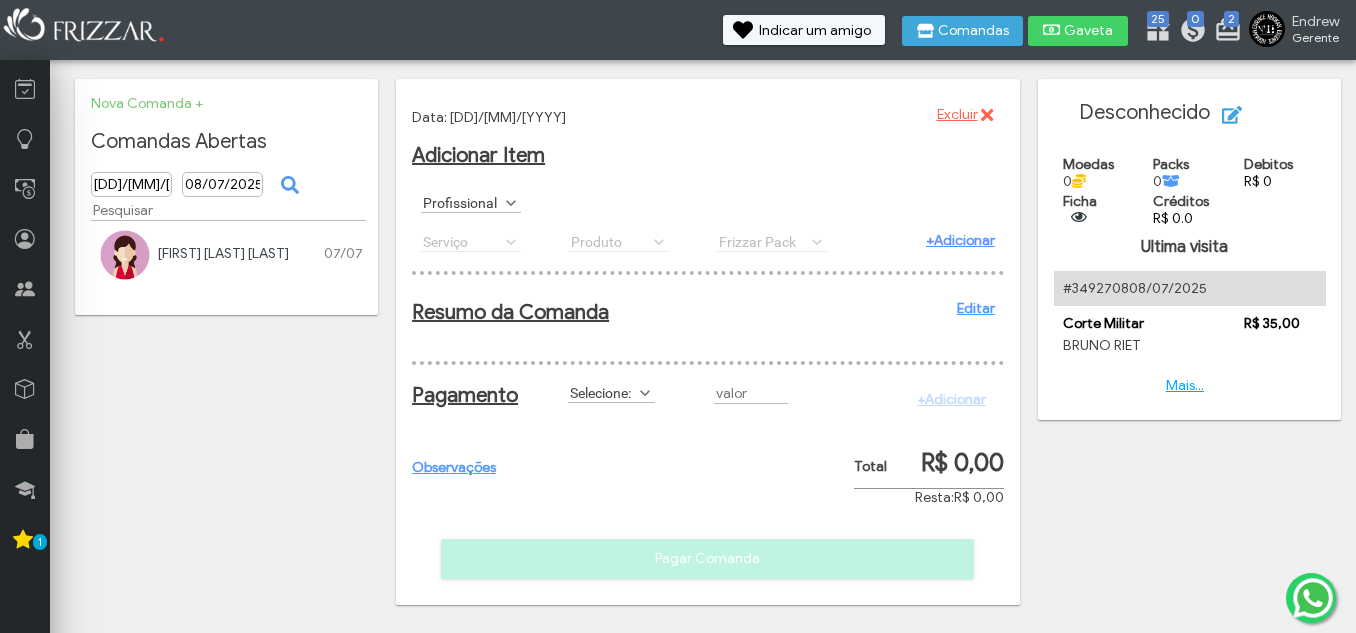 scroll, scrollTop: 0, scrollLeft: 0, axis: both 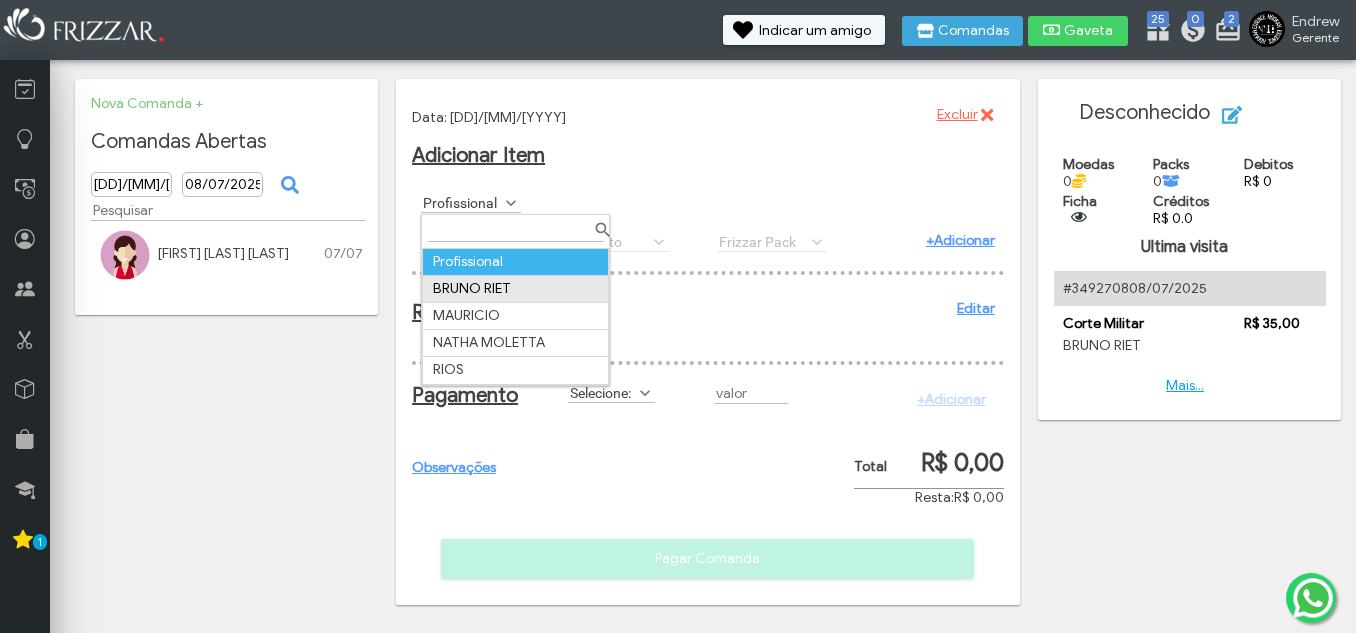 click on "BRUNO RIET" at bounding box center (516, 288) 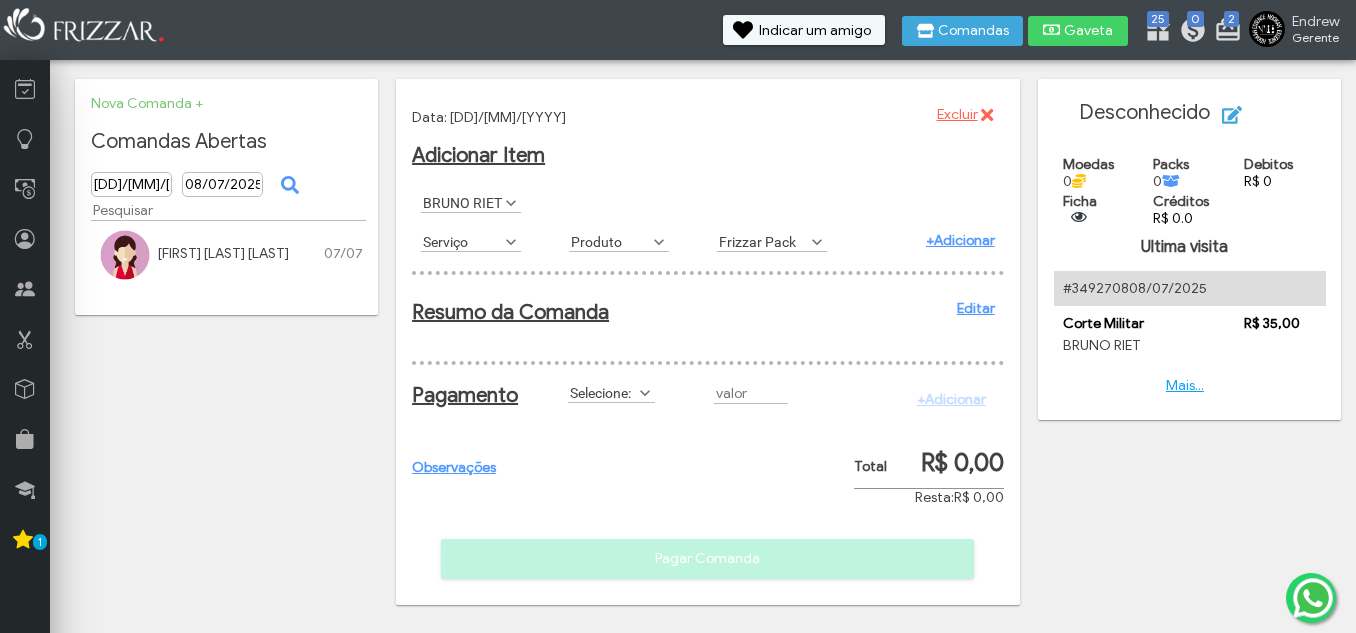 scroll, scrollTop: 11, scrollLeft: 89, axis: both 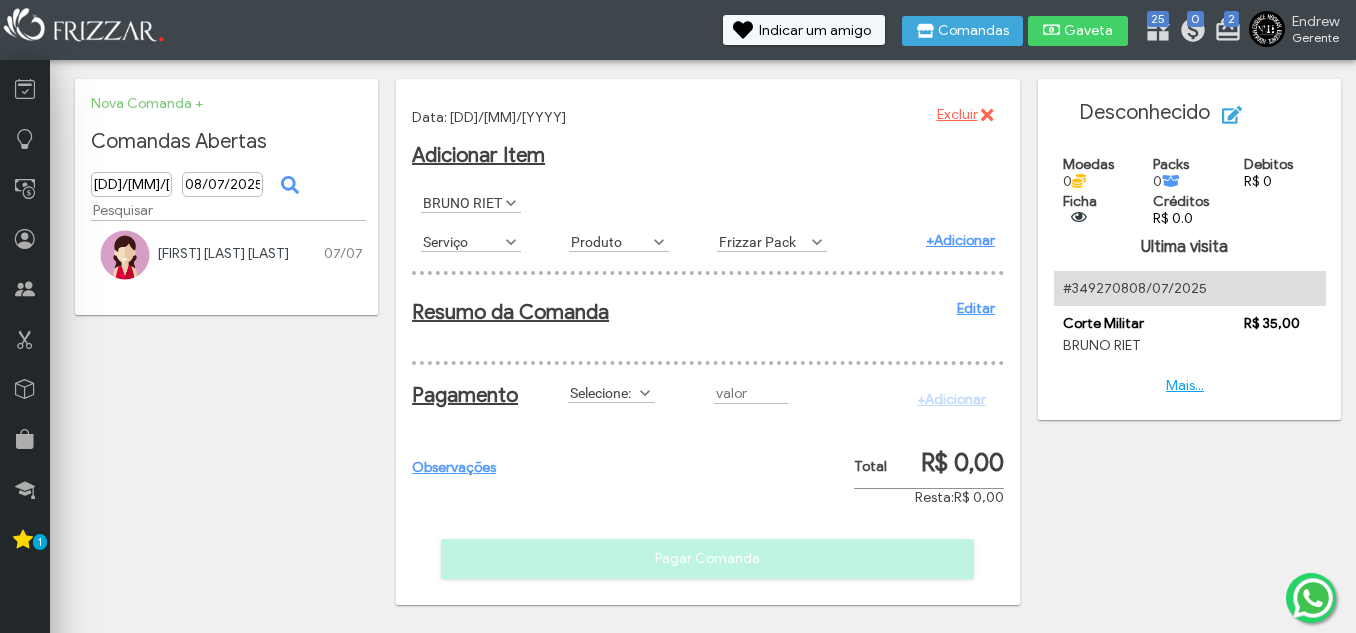 click on "Serviço" at bounding box center [462, 241] 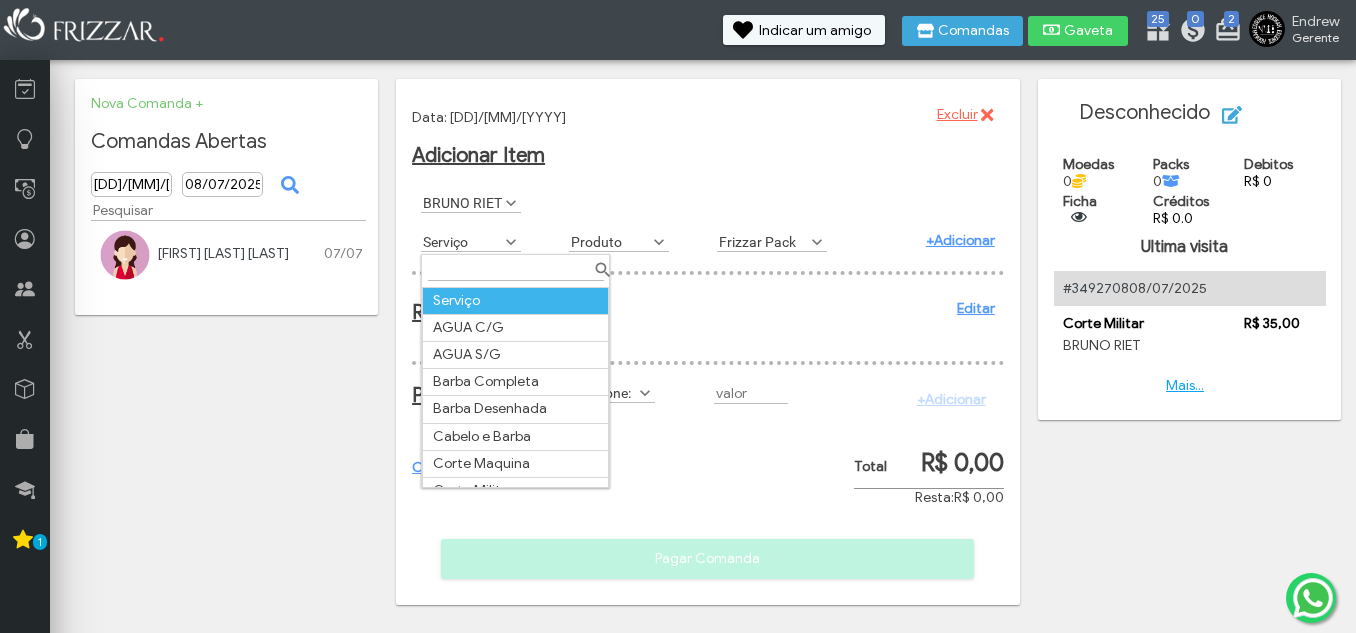 scroll, scrollTop: 11, scrollLeft: 89, axis: both 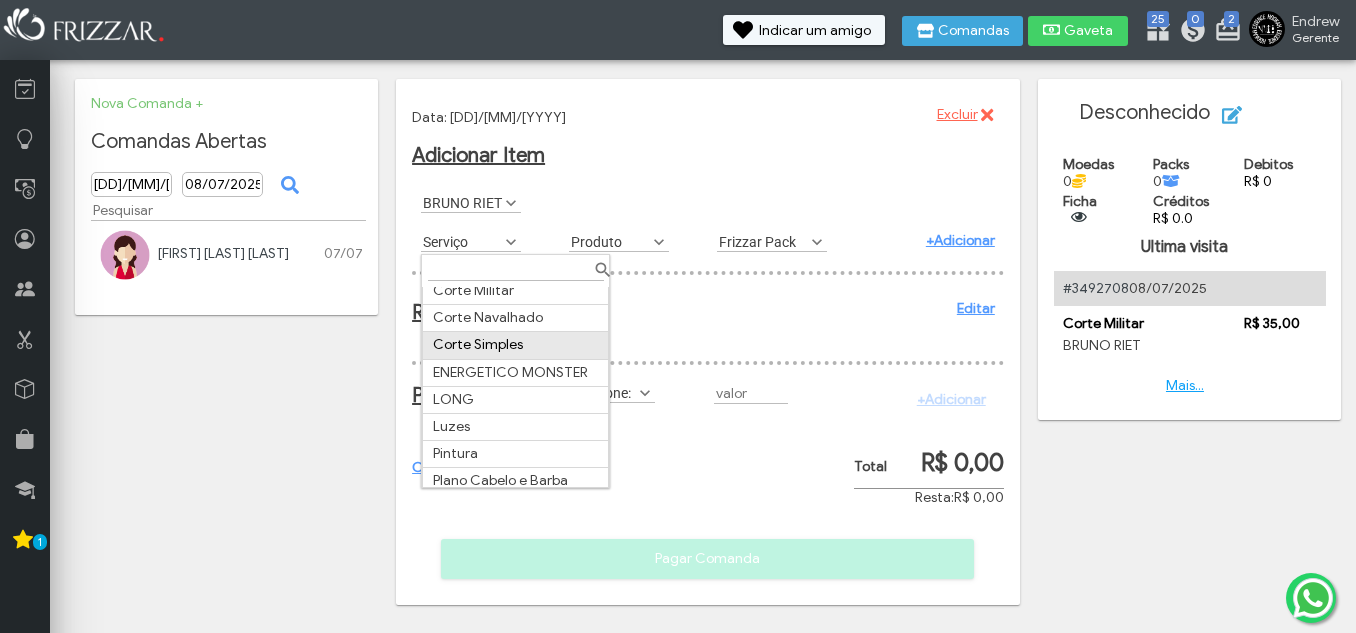 click on "Corte Simples" at bounding box center [516, 345] 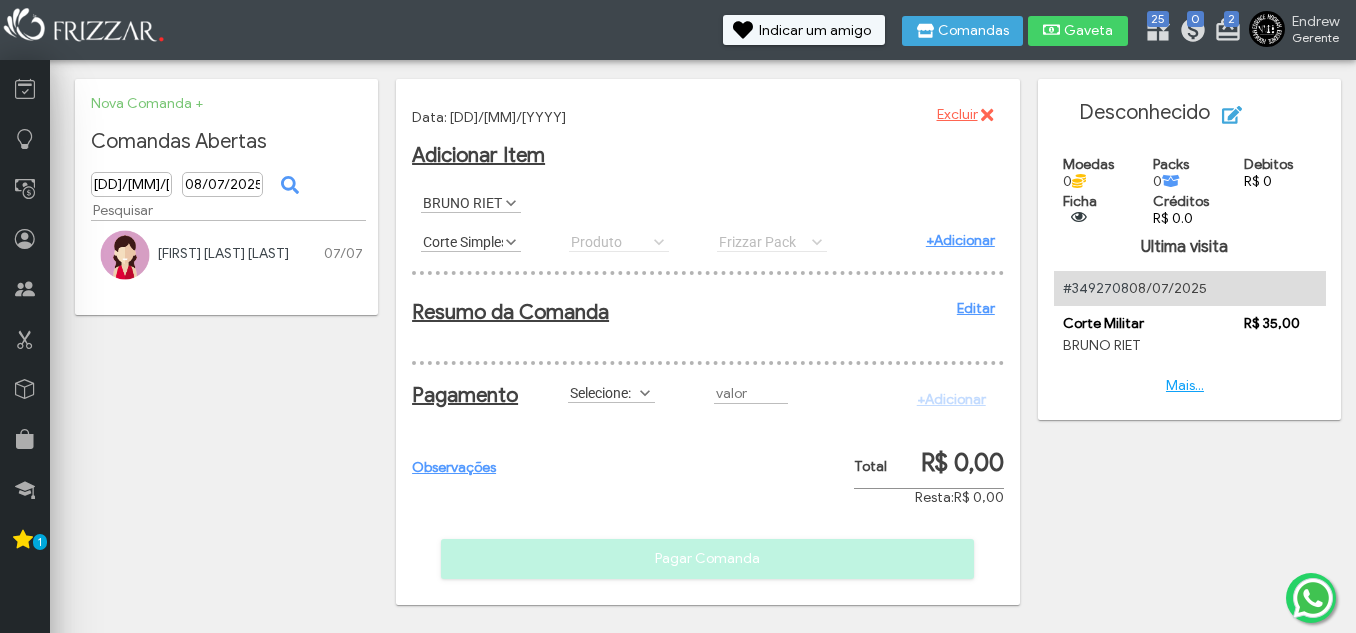 click on "+Adicionar" at bounding box center [960, 240] 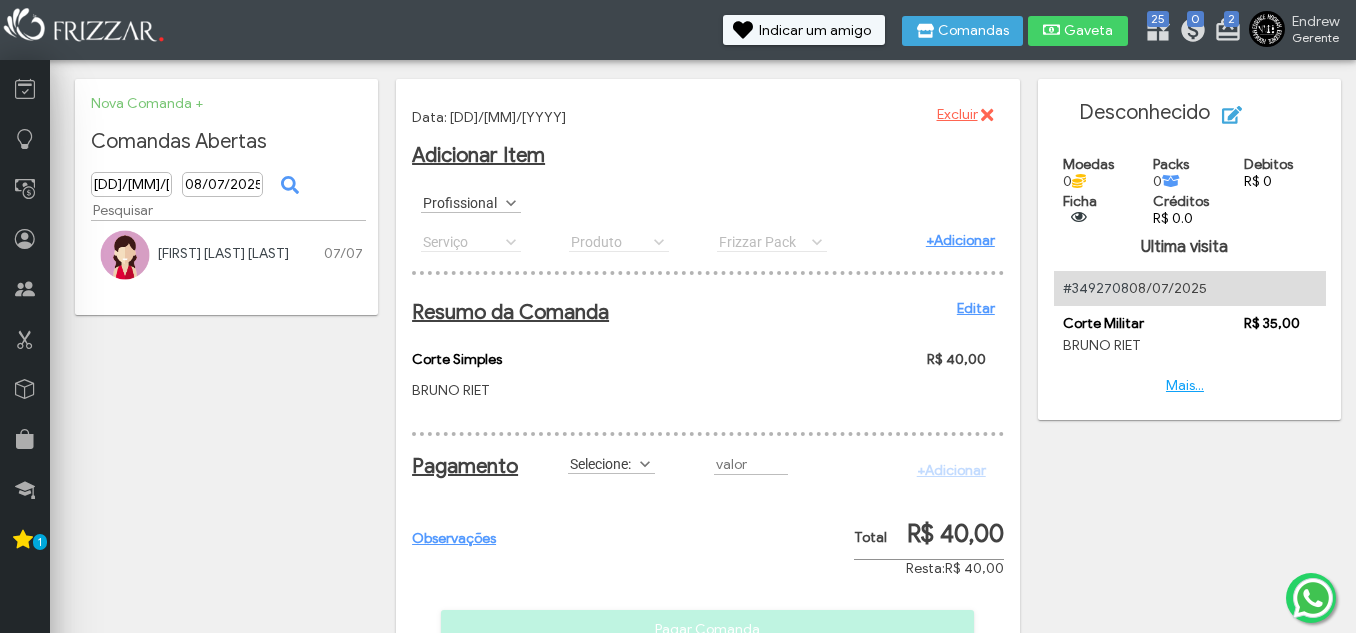 click on "Profissional" at bounding box center [462, 202] 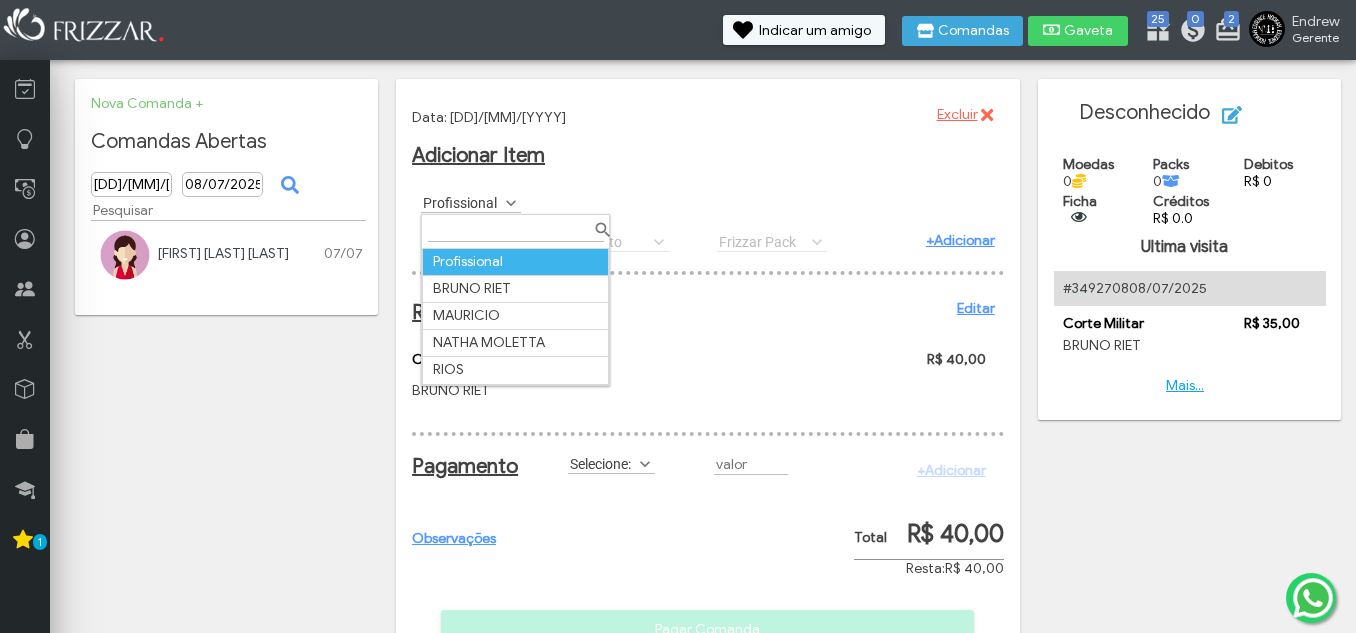 scroll, scrollTop: 11, scrollLeft: 89, axis: both 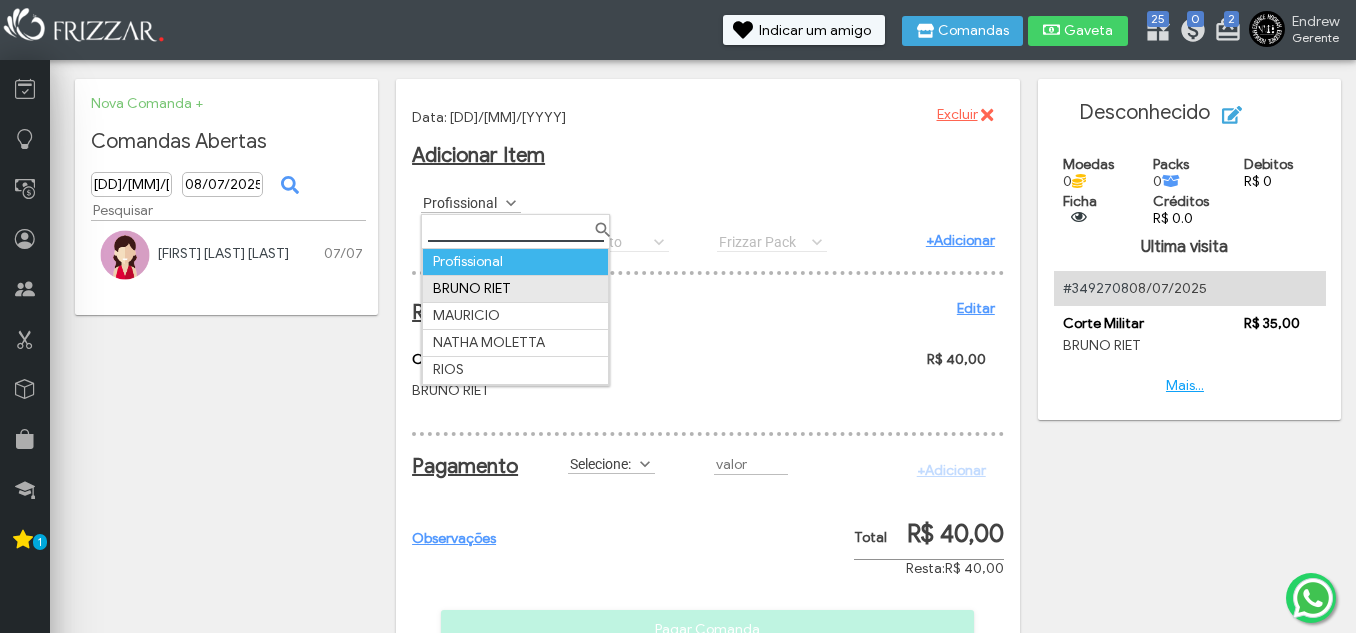 click on "BRUNO RIET" at bounding box center [516, 288] 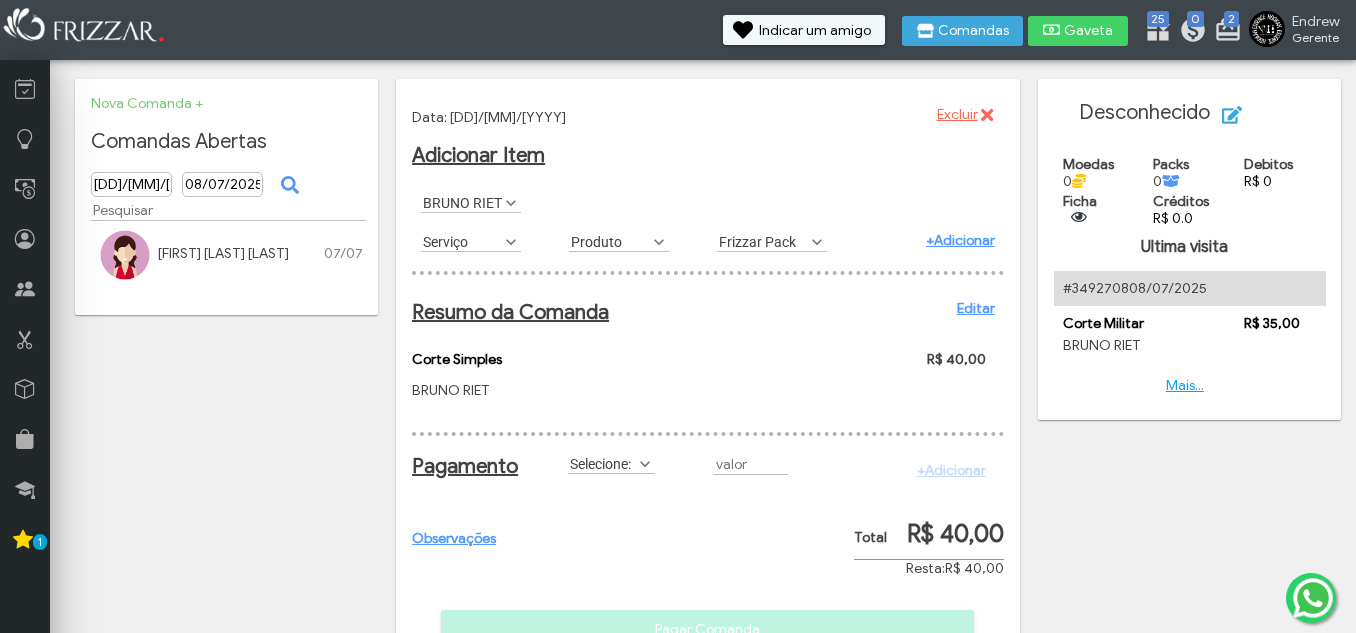 scroll, scrollTop: 11, scrollLeft: 89, axis: both 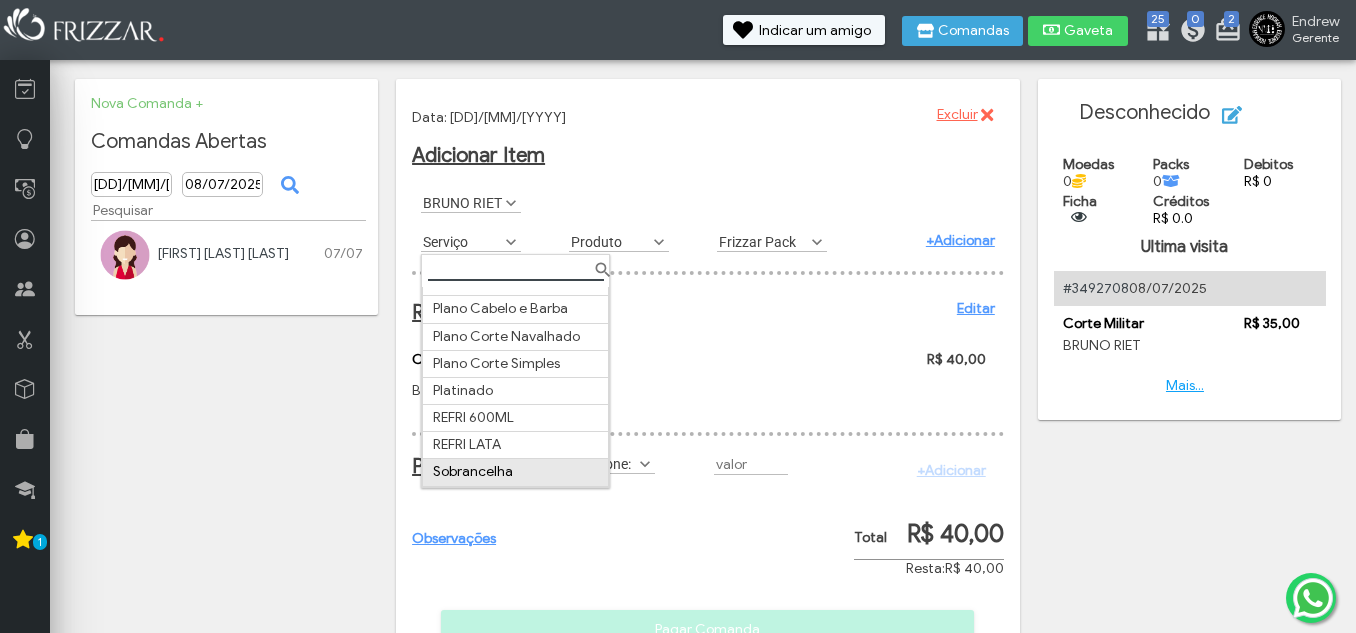 click on "Sobrancelha" at bounding box center [516, 472] 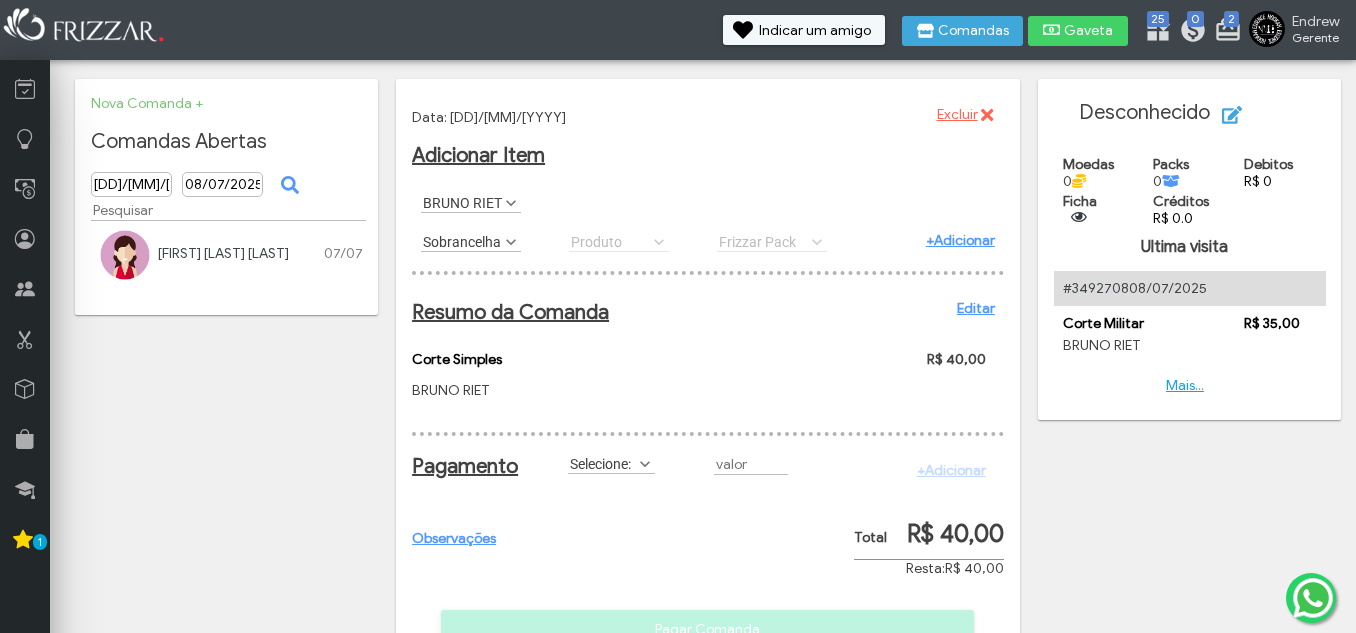 click on "+Adicionar" at bounding box center (960, 240) 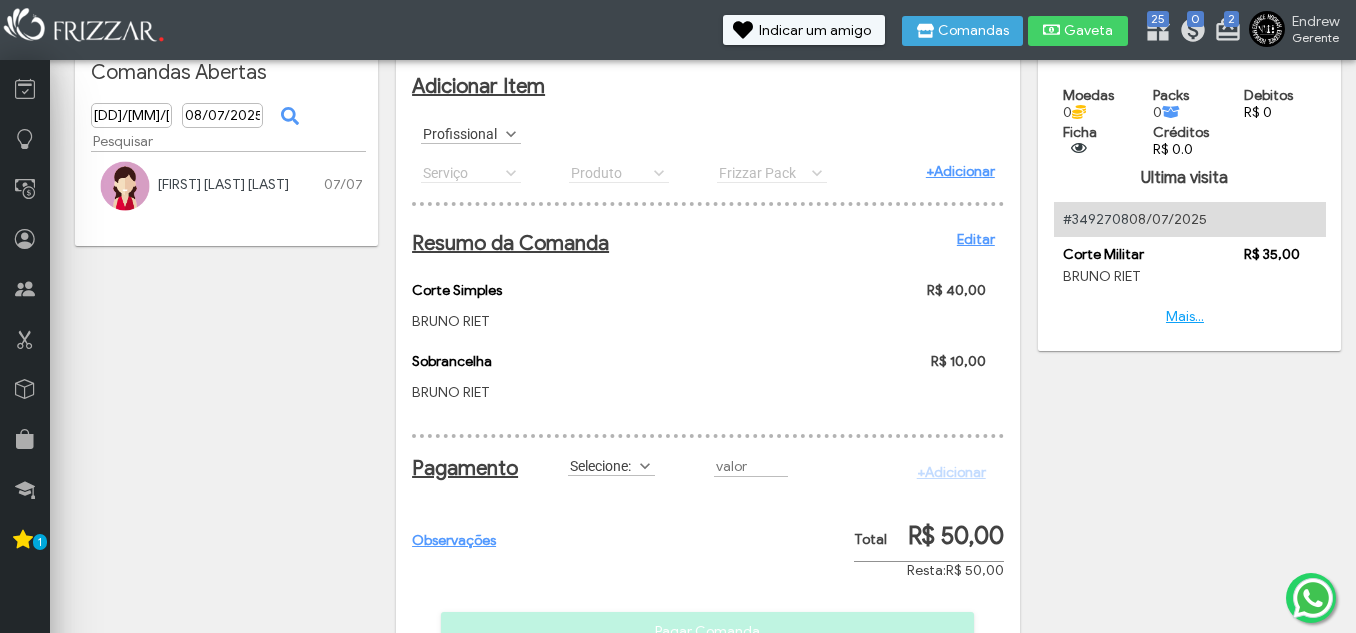 scroll, scrollTop: 156, scrollLeft: 0, axis: vertical 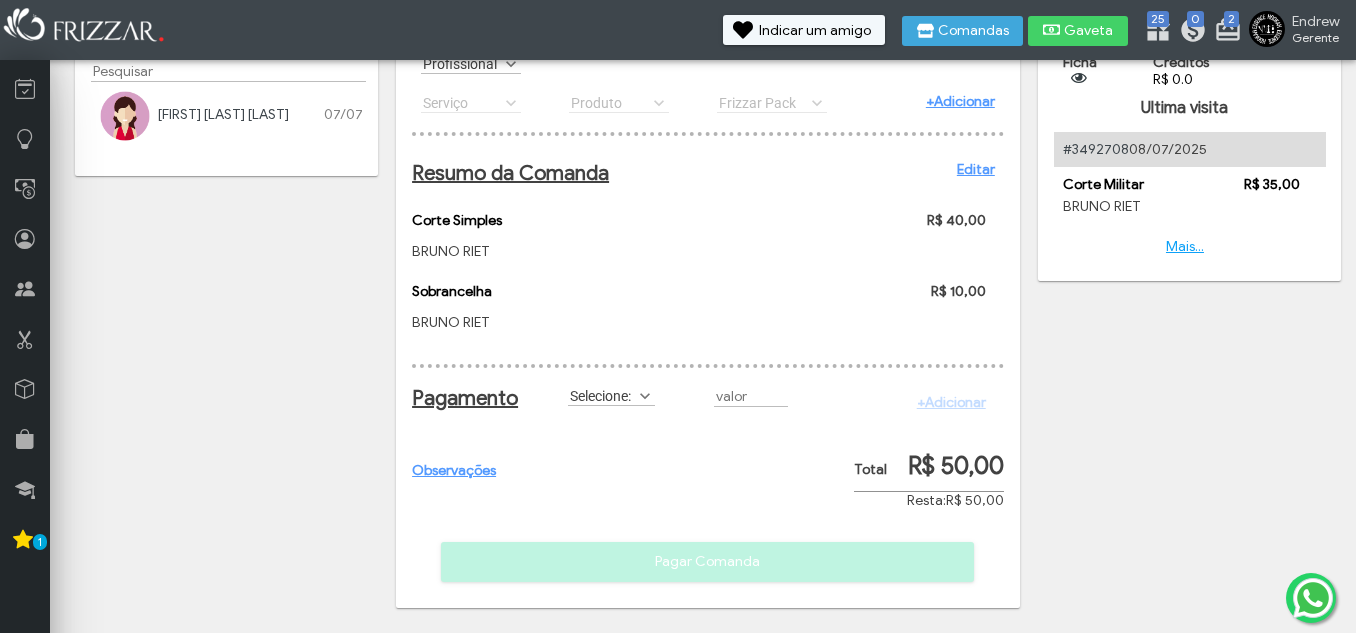 click on "Selecione:" at bounding box center [602, 395] 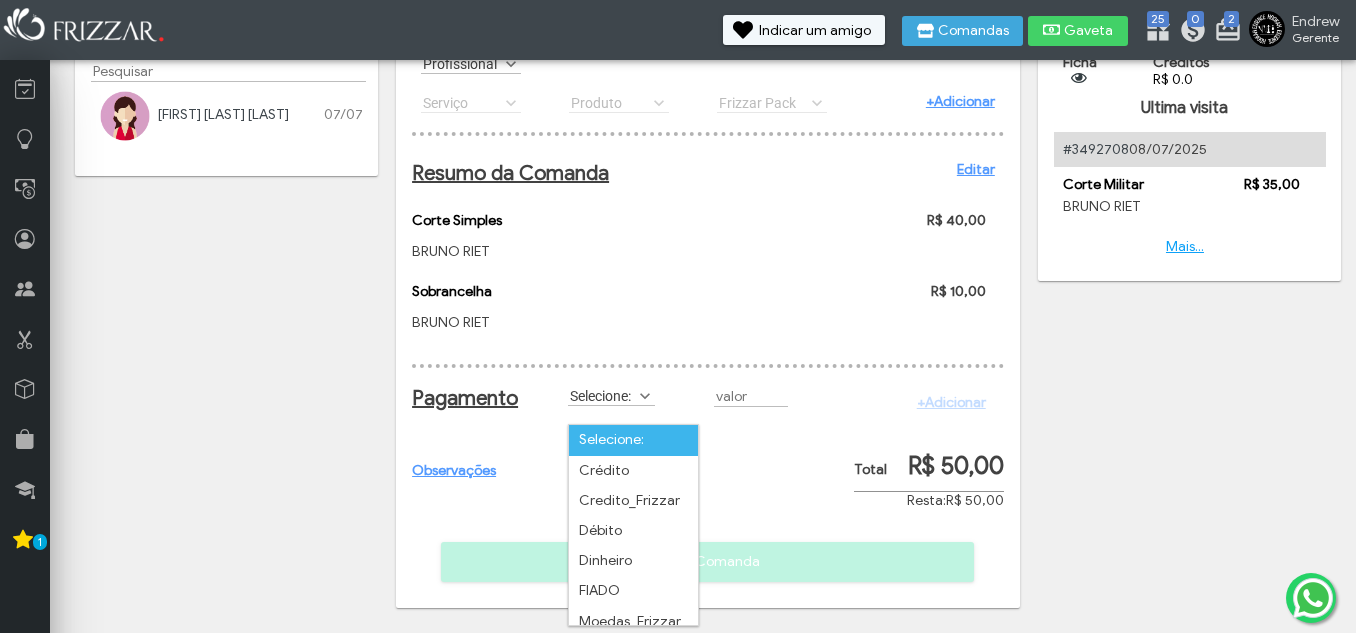 scroll, scrollTop: 11, scrollLeft: 89, axis: both 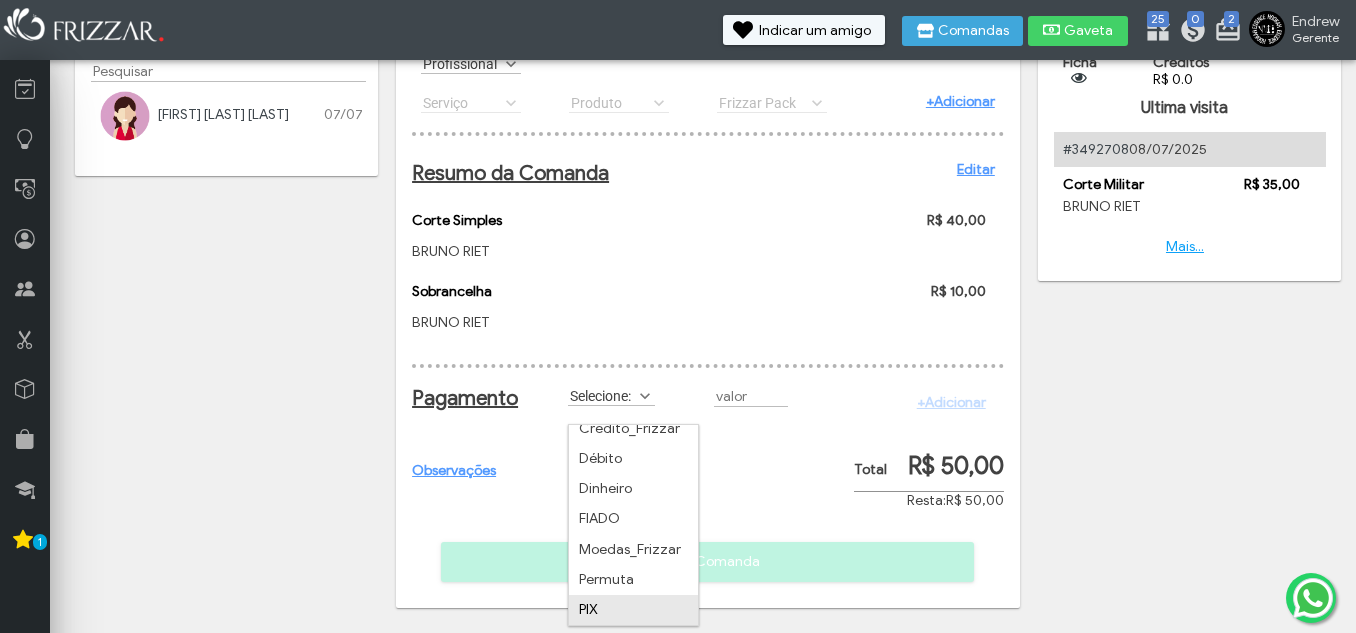 drag, startPoint x: 643, startPoint y: 593, endPoint x: 651, endPoint y: 583, distance: 12.806249 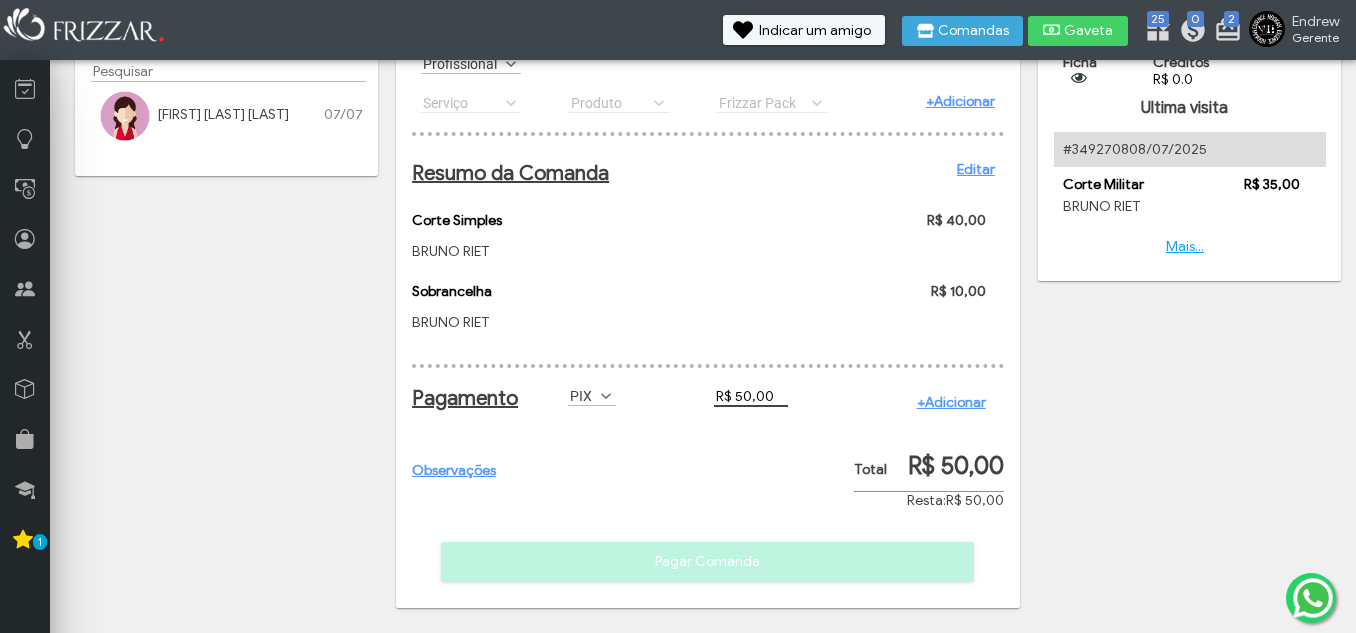 click on "+Adicionar" at bounding box center (951, 402) 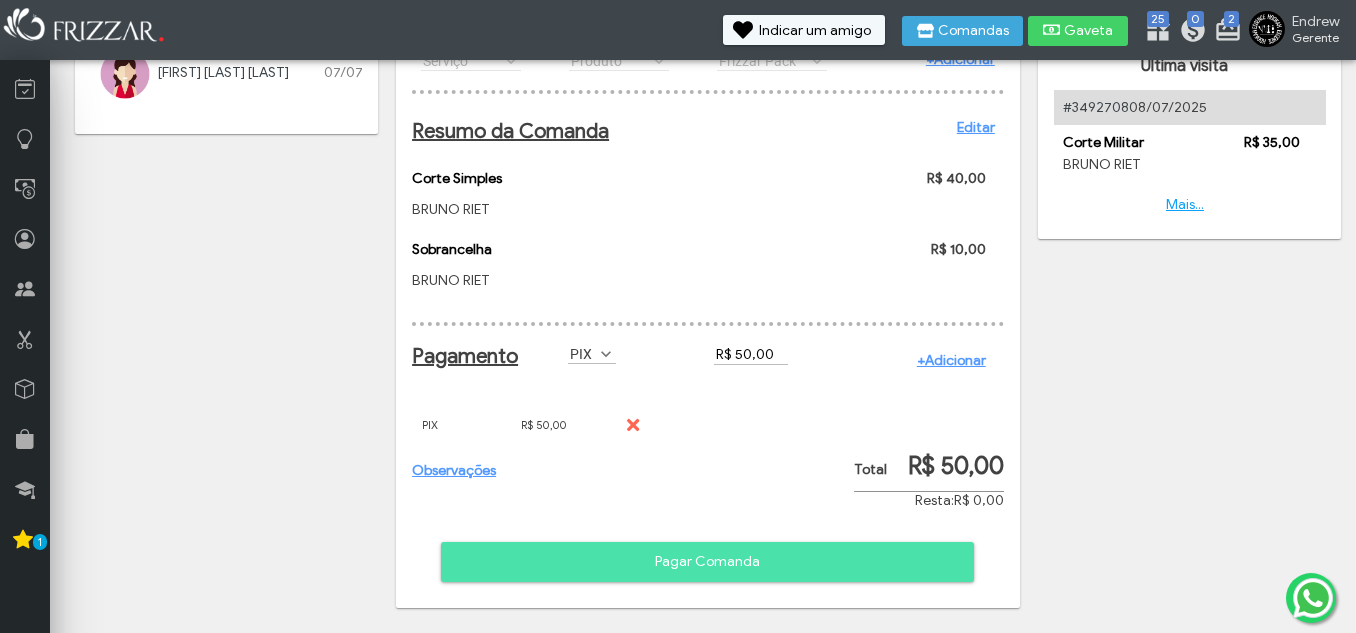 scroll, scrollTop: 198, scrollLeft: 0, axis: vertical 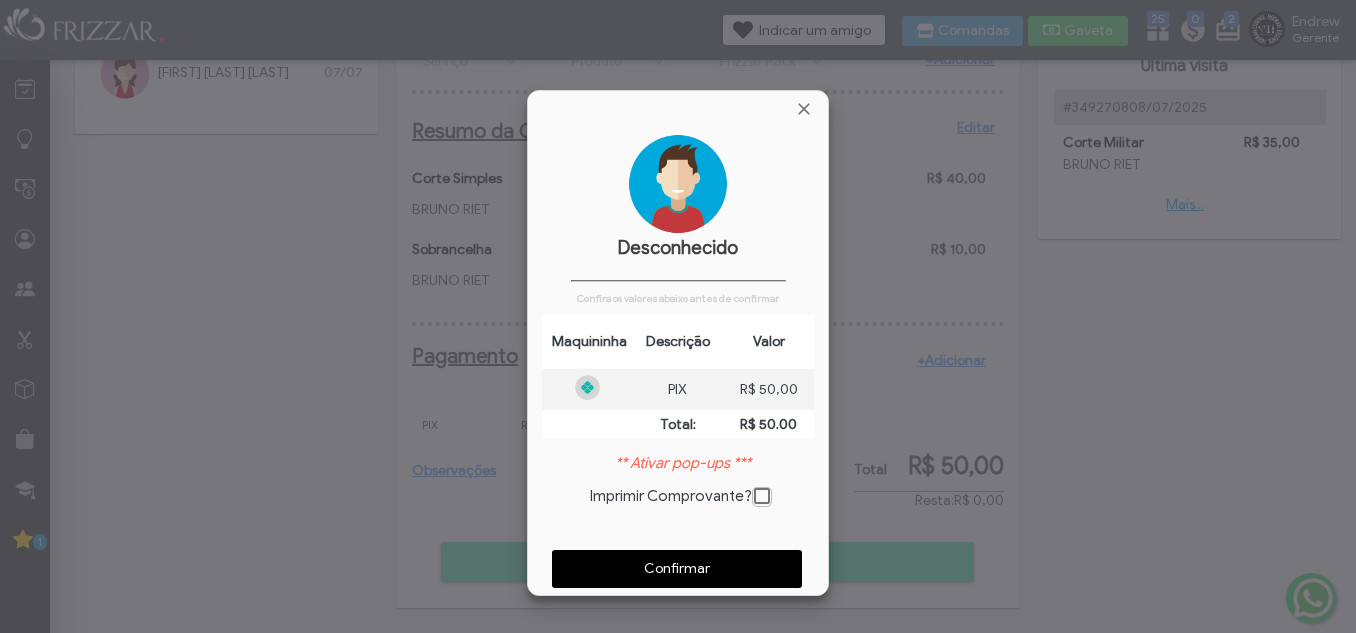 click on "Confirmar" at bounding box center [677, 569] 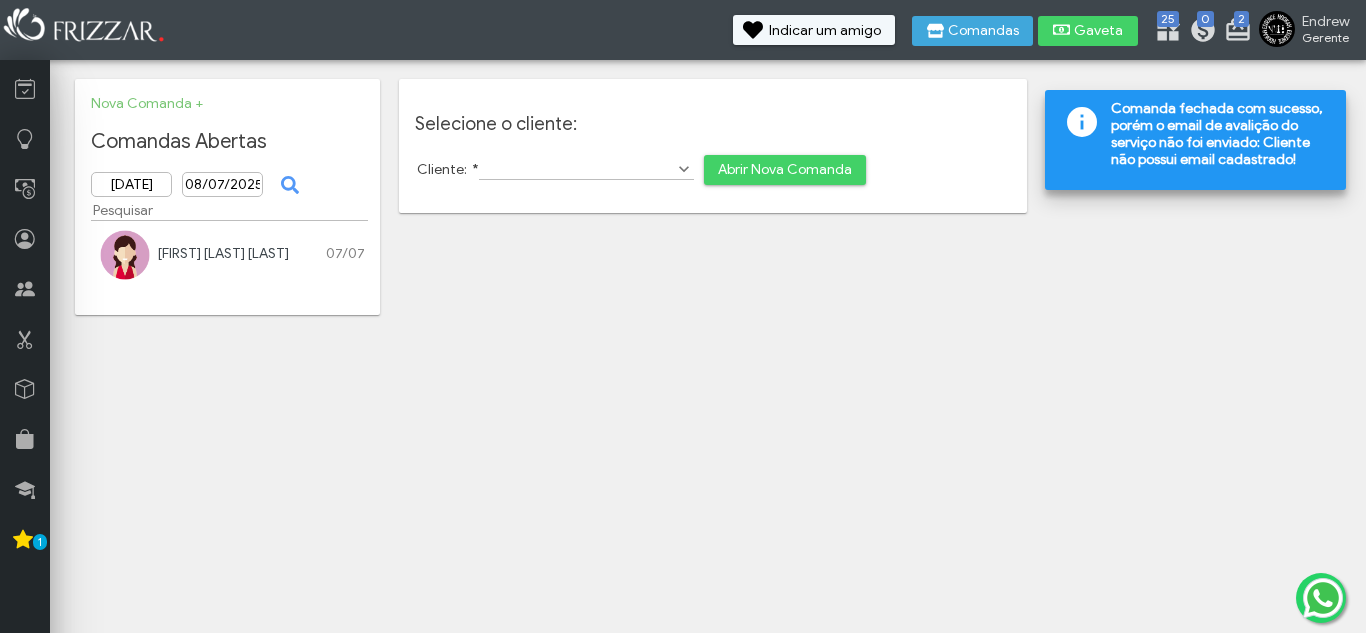 scroll, scrollTop: 0, scrollLeft: 0, axis: both 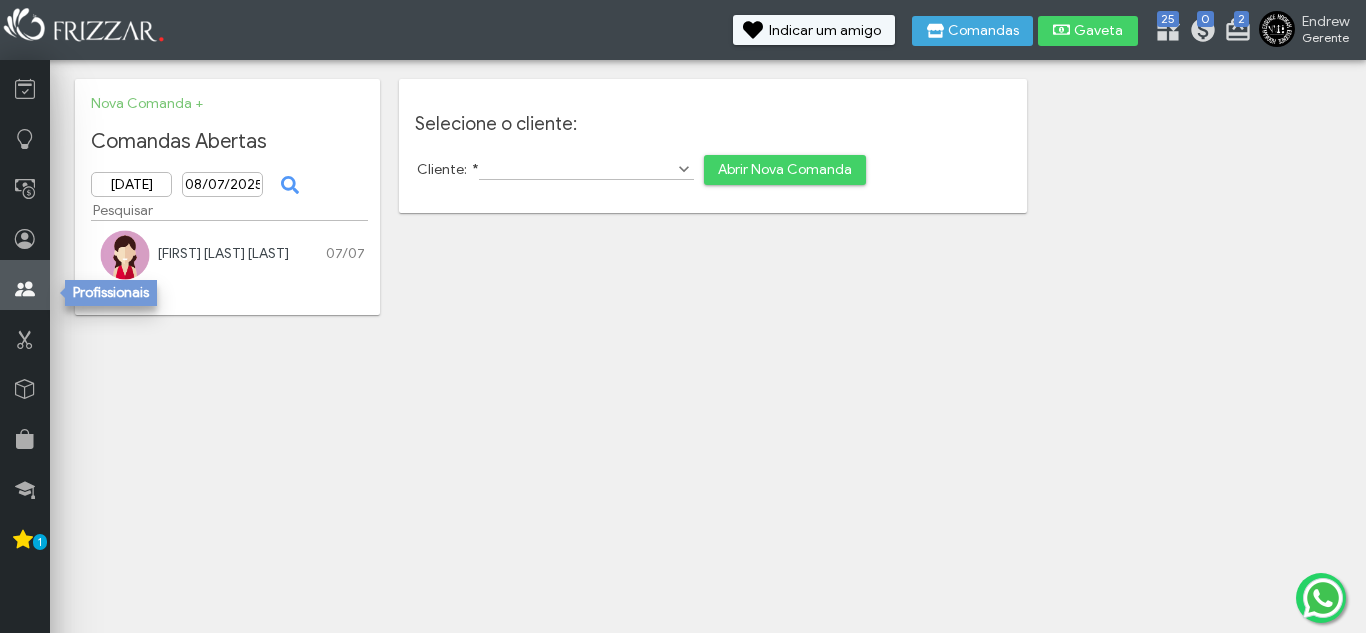 click at bounding box center (25, 289) 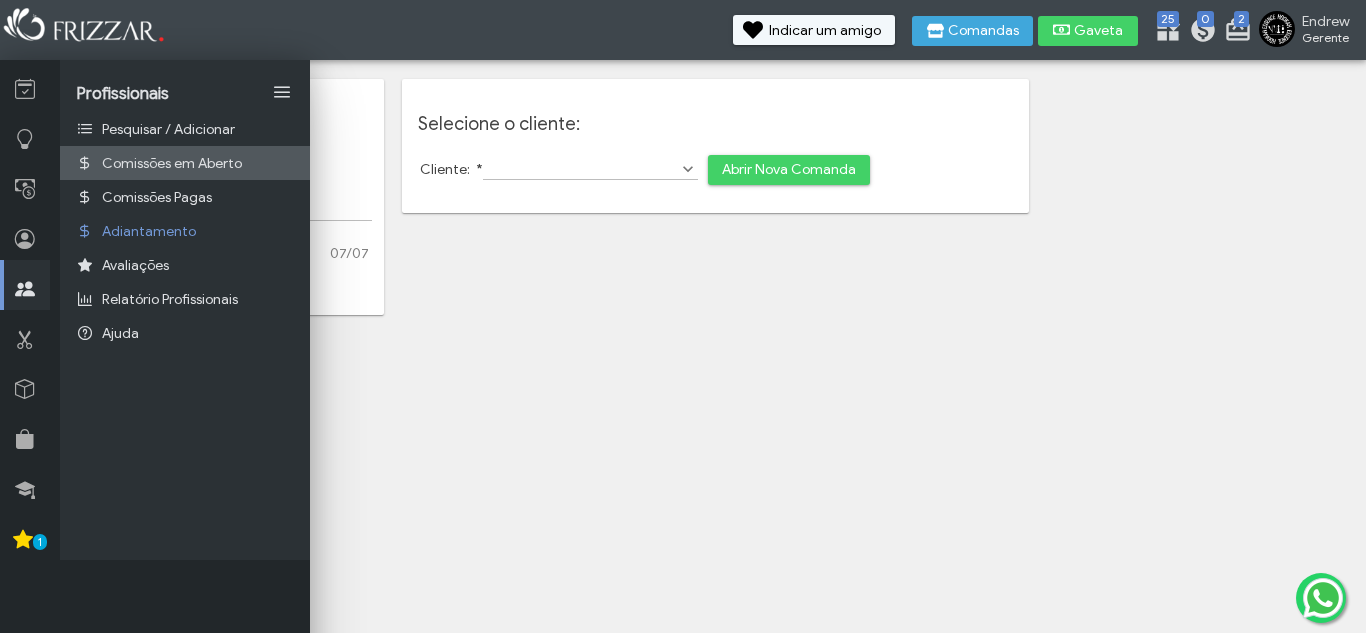 click on "Comissões em Aberto" at bounding box center (172, 163) 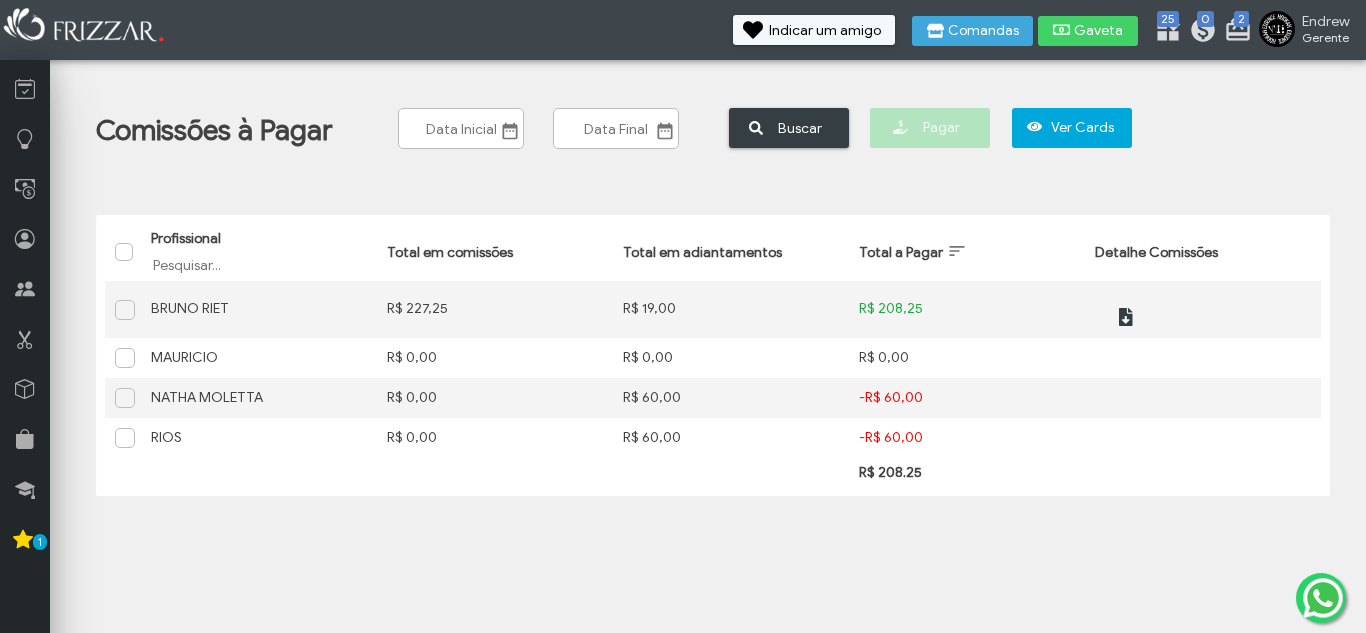 scroll, scrollTop: 0, scrollLeft: 0, axis: both 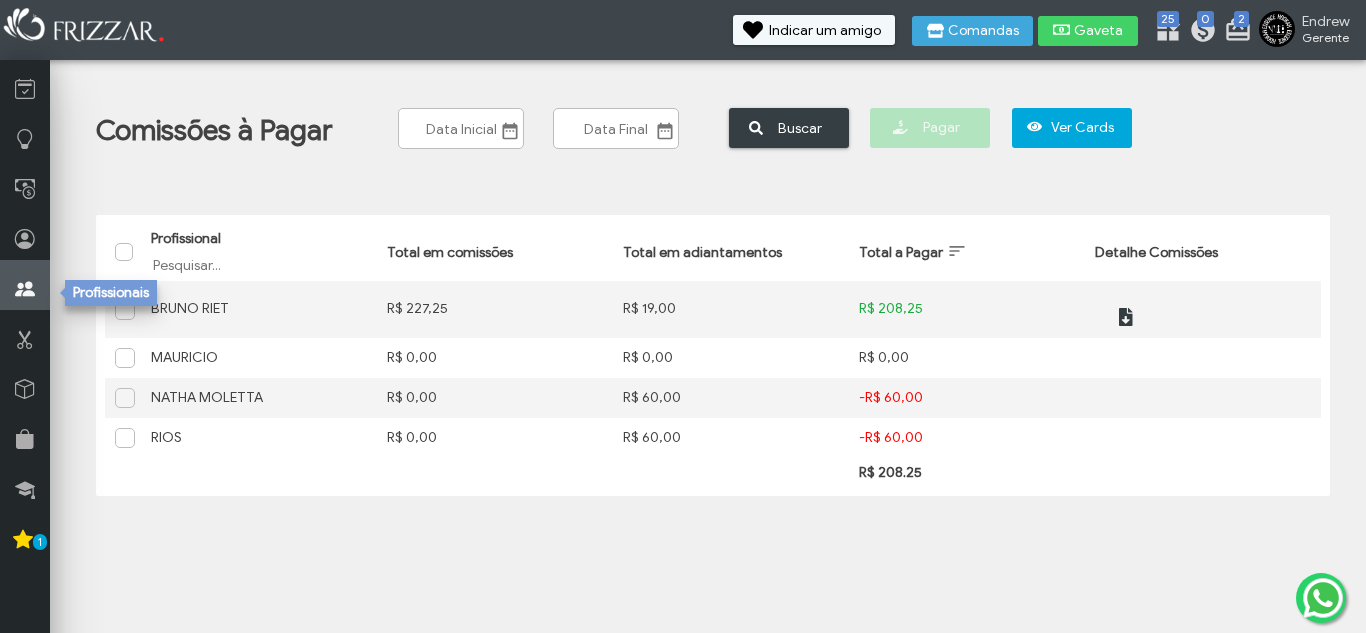 click at bounding box center (25, 289) 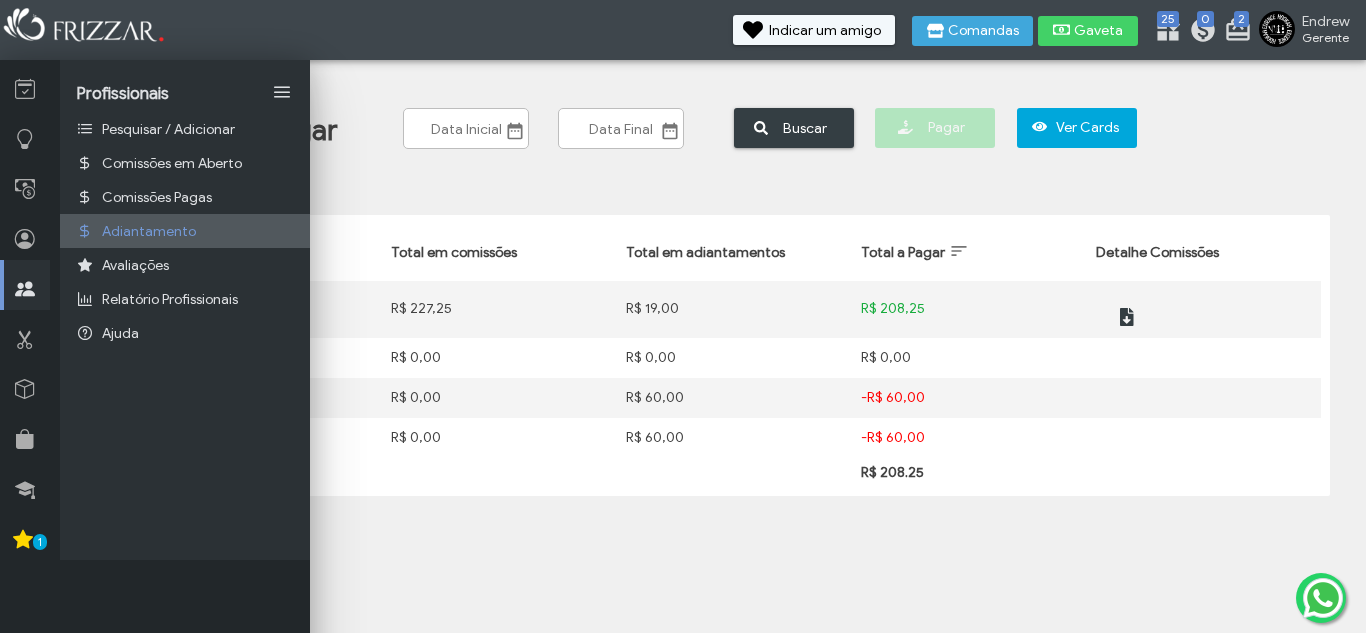 click on "Adiantamento" at bounding box center (185, 231) 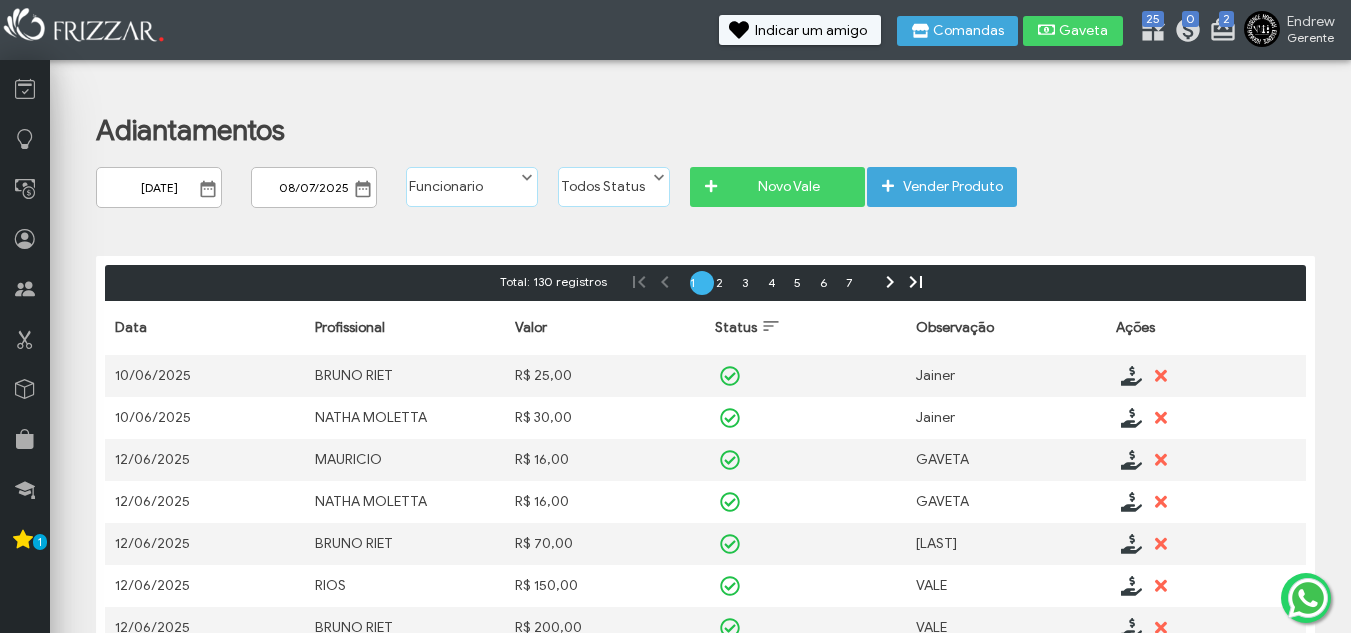 scroll, scrollTop: 0, scrollLeft: 0, axis: both 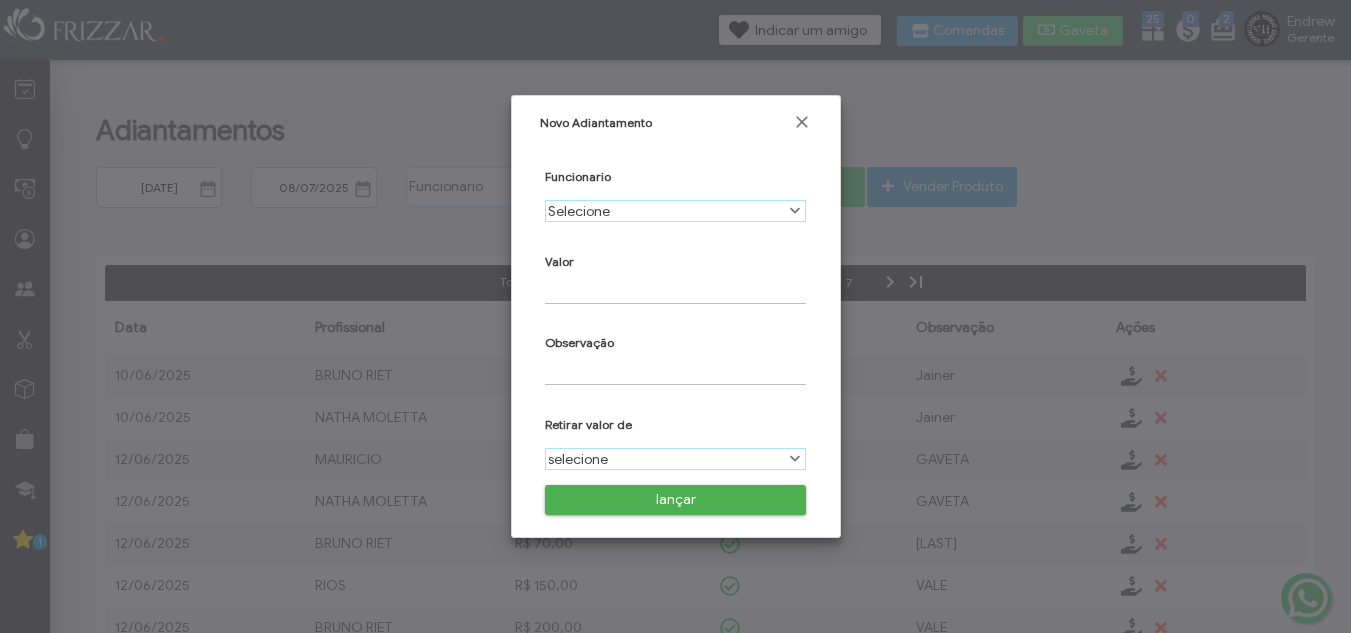click on "Selecione" at bounding box center [664, 211] 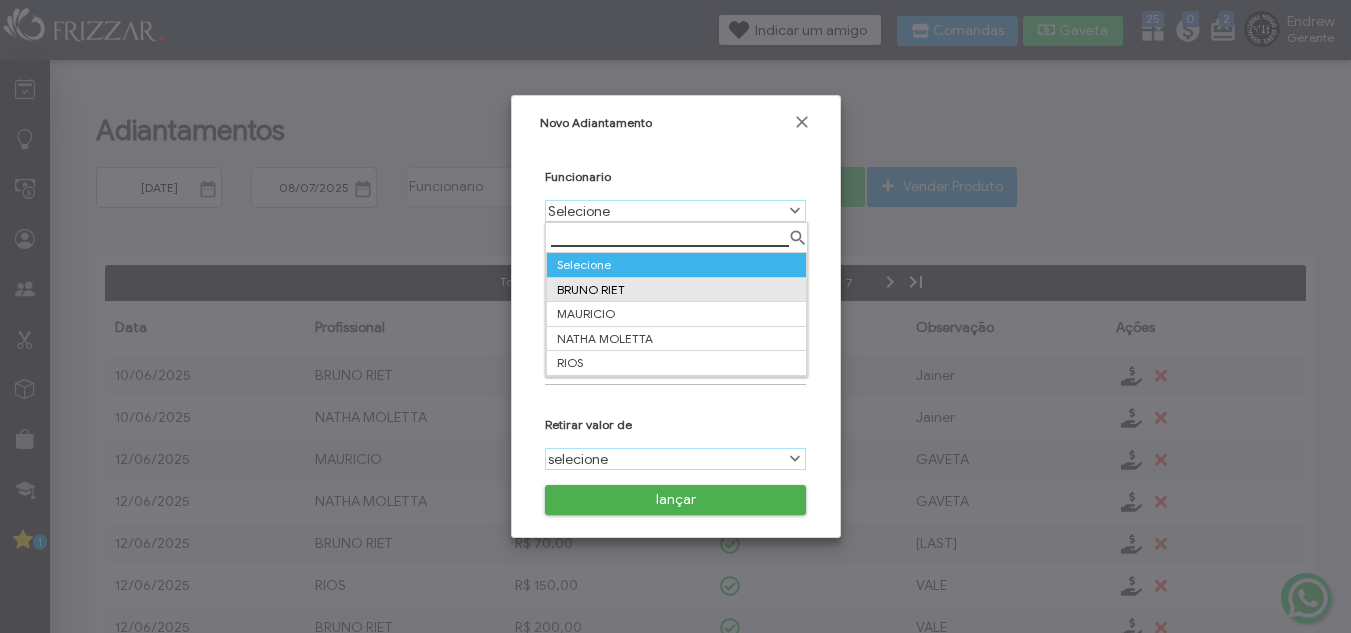 click on "BRUNO RIET" at bounding box center [676, 289] 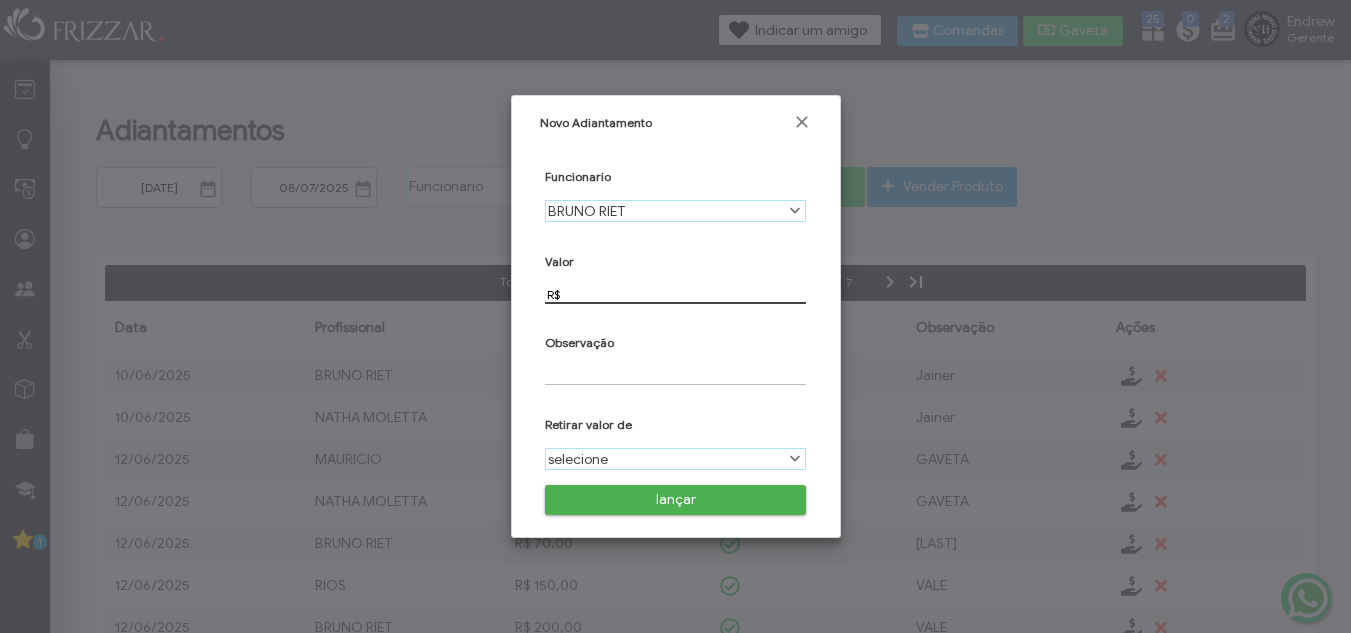 click on "R$" at bounding box center [675, 294] 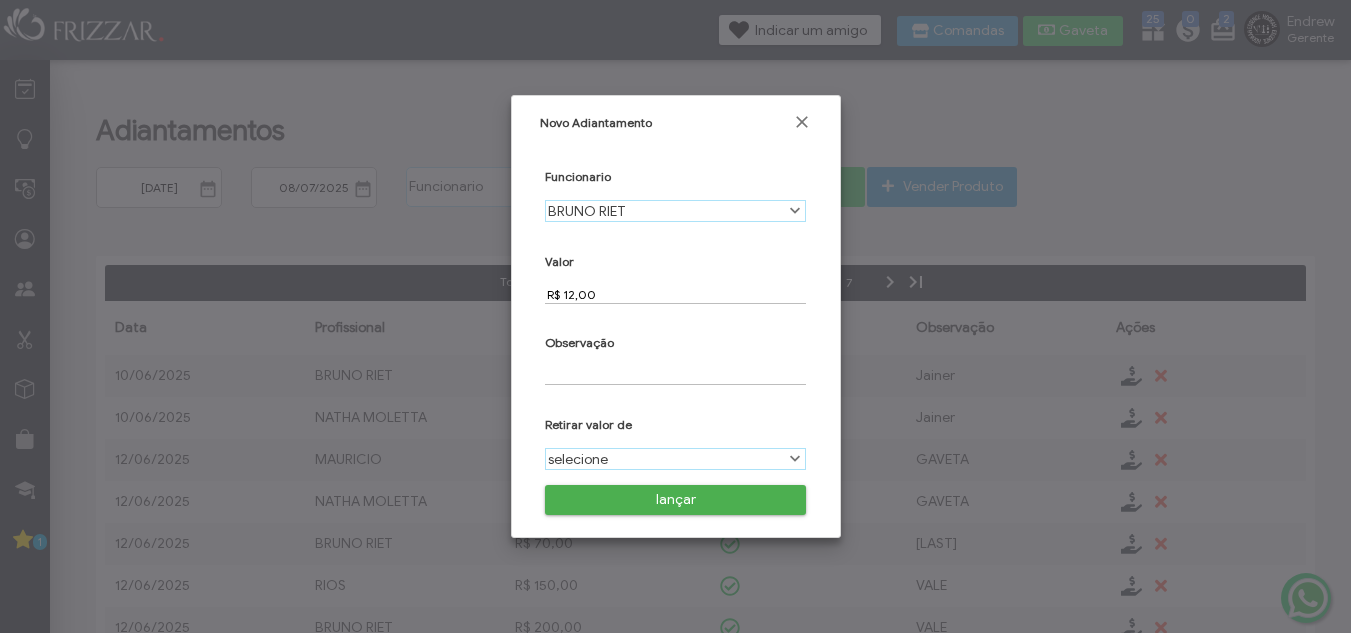 click on "Observação" at bounding box center [676, 353] 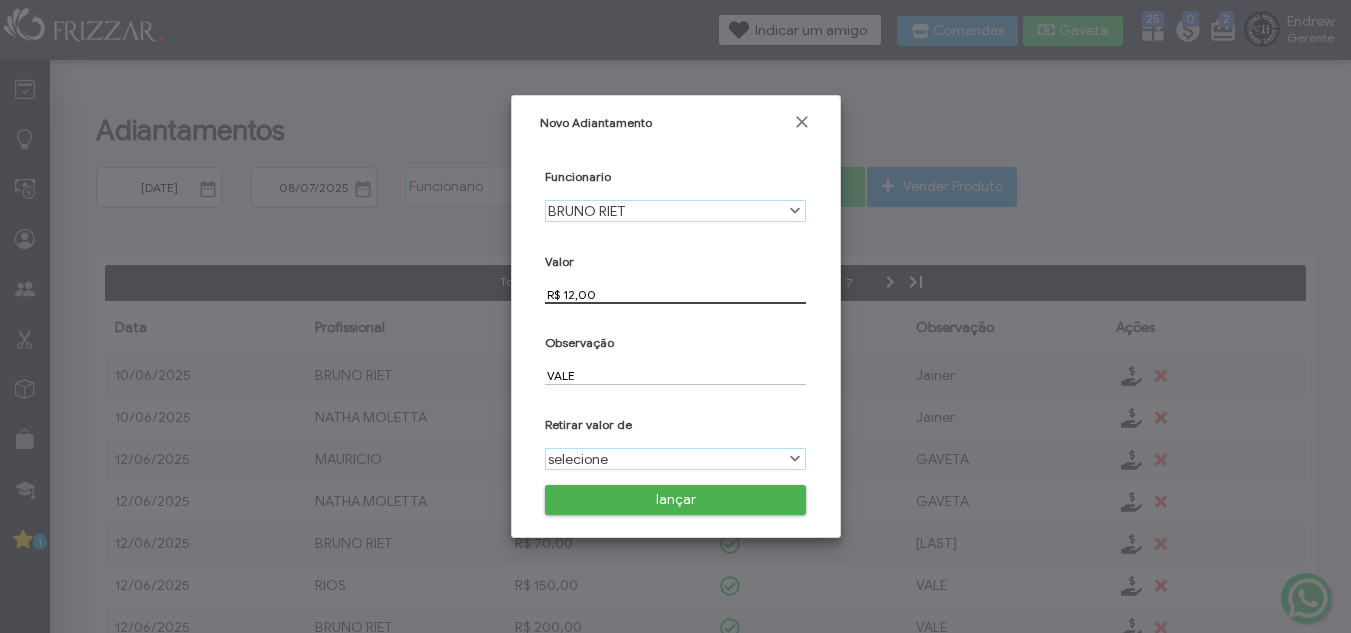 click on "R$ 12,00" at bounding box center [675, 294] 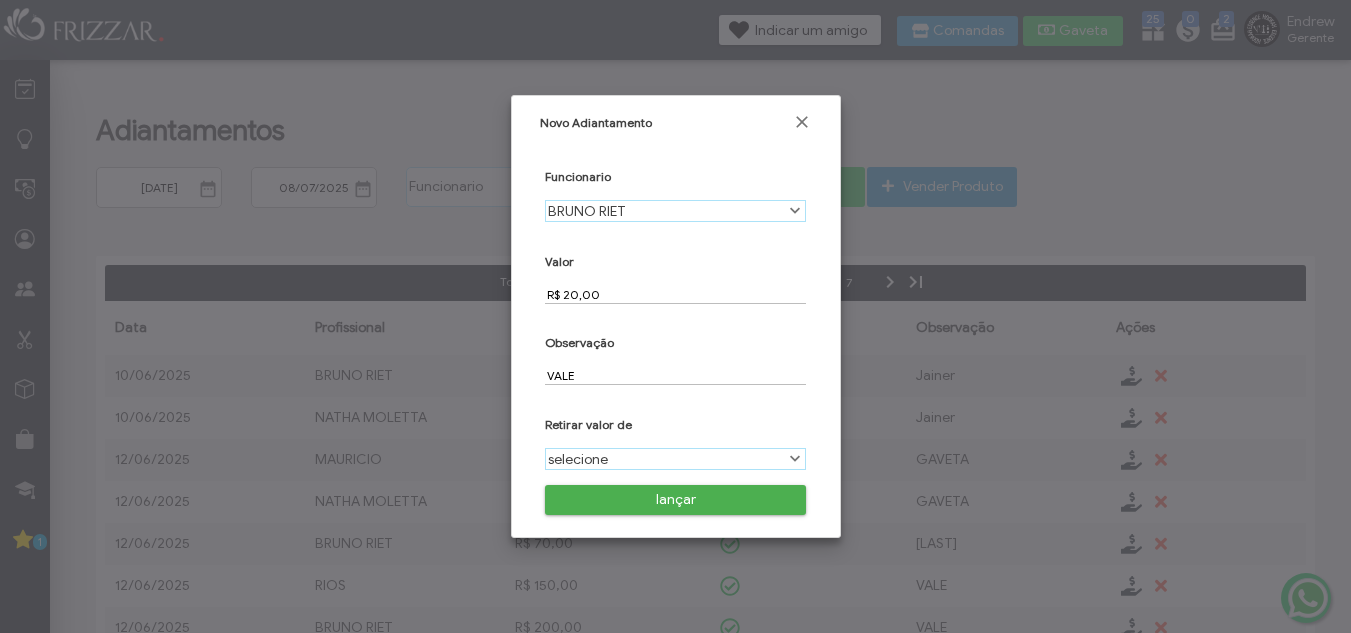 click on "selecione" at bounding box center [664, 459] 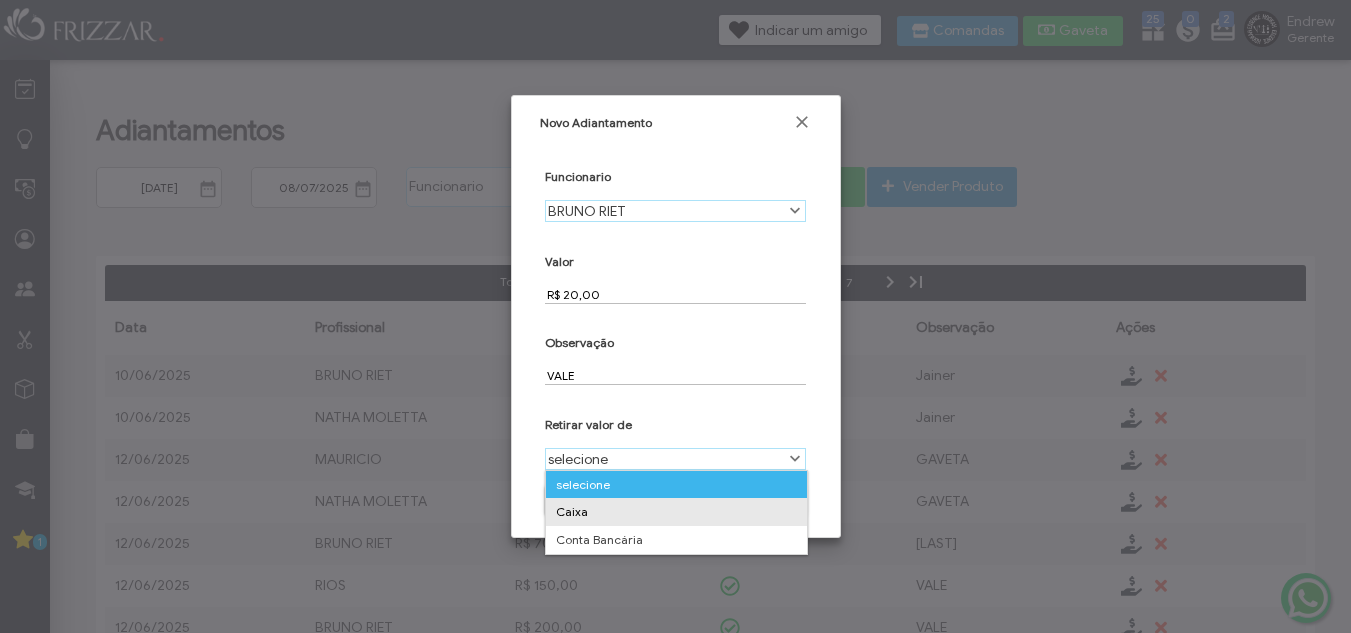 click on "Caixa" at bounding box center (676, 512) 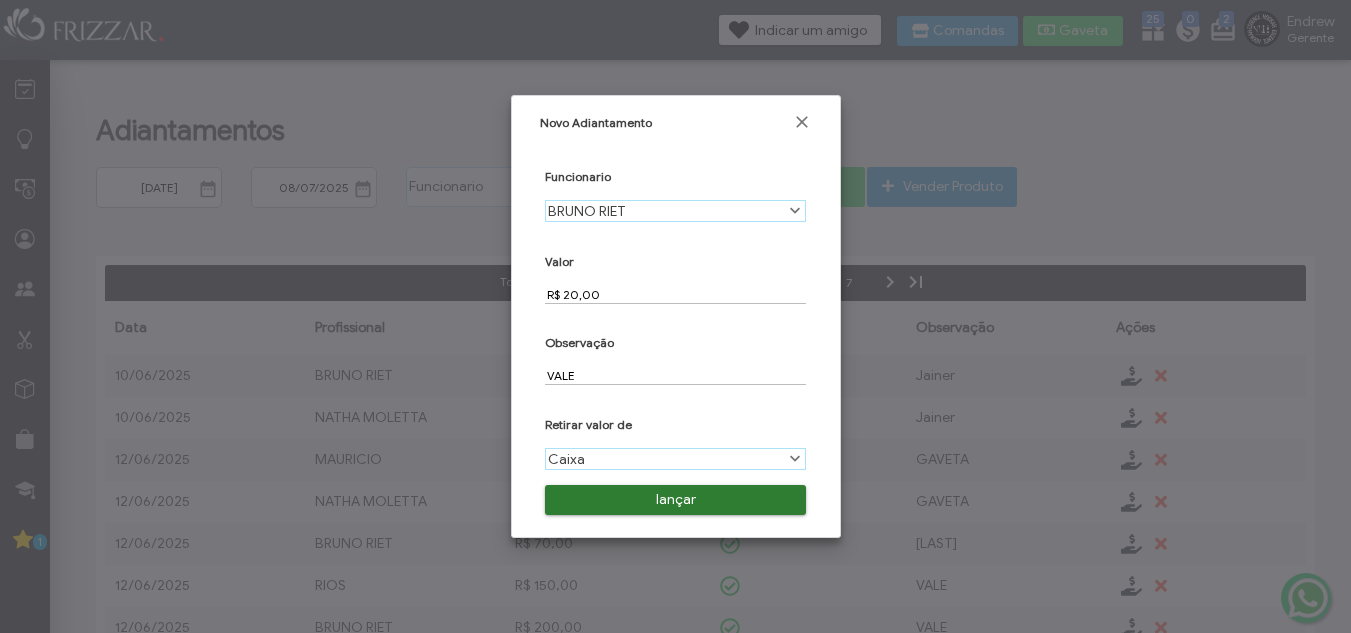scroll, scrollTop: 11, scrollLeft: 89, axis: both 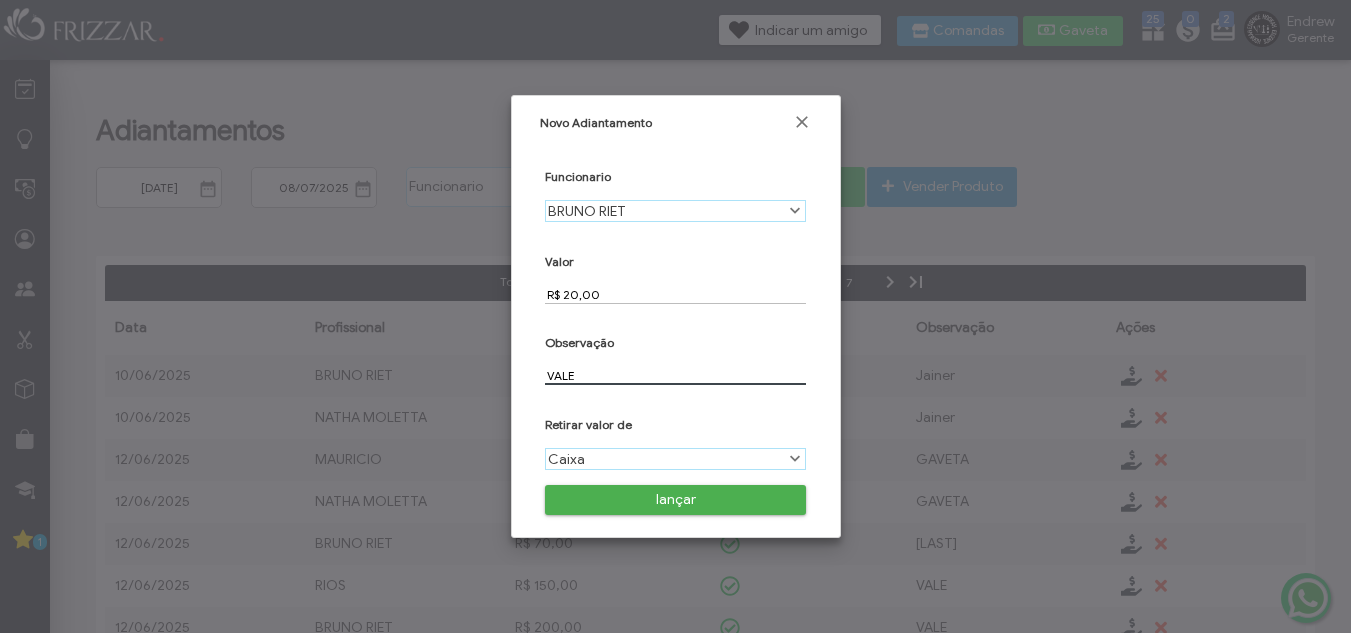 click on "VALE" at bounding box center (675, 375) 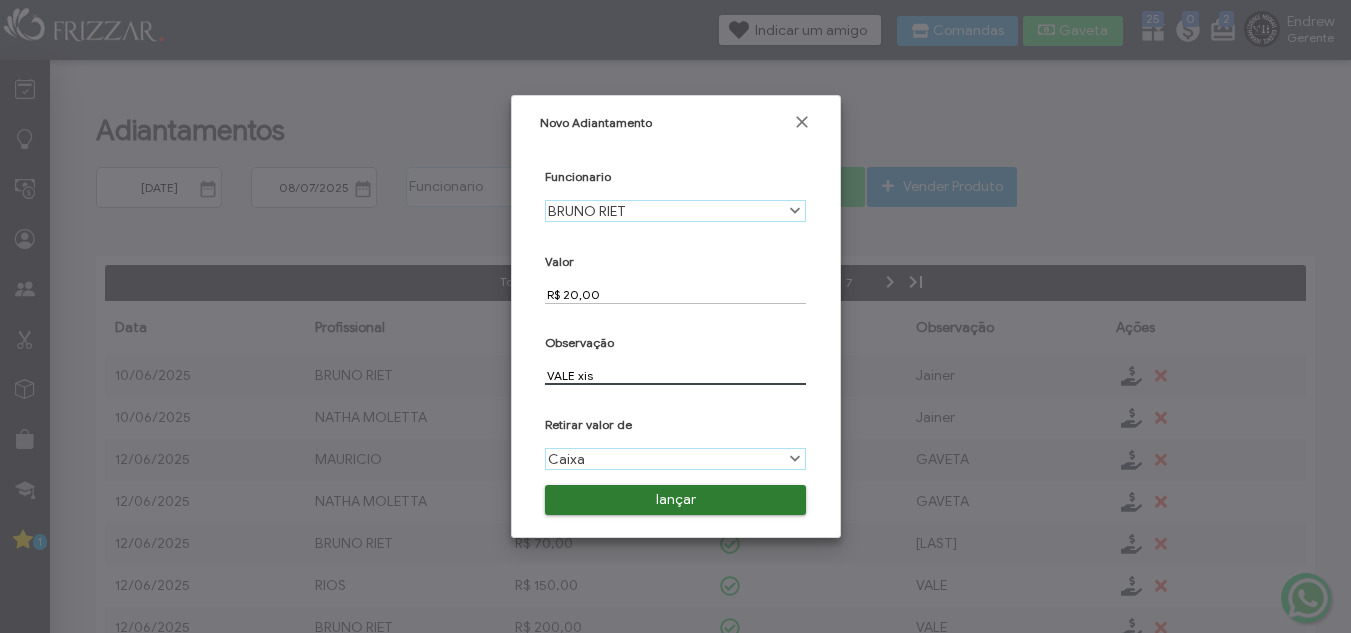 type on "VALE xis" 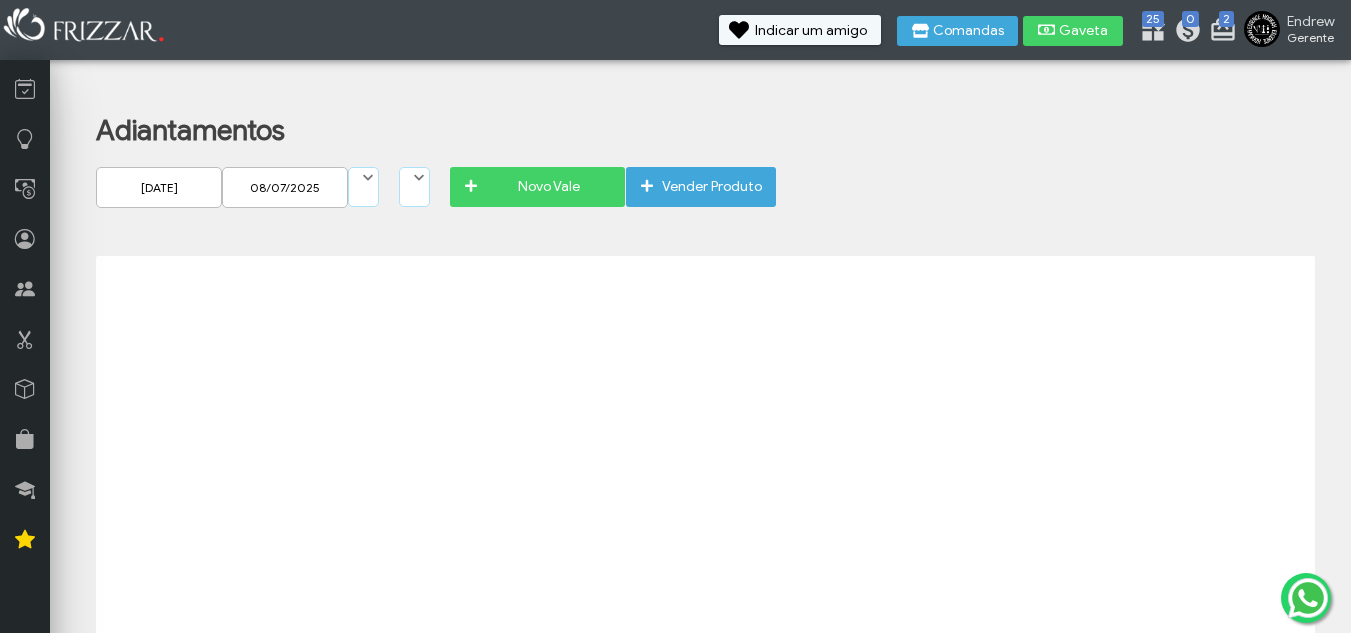 scroll, scrollTop: 0, scrollLeft: 0, axis: both 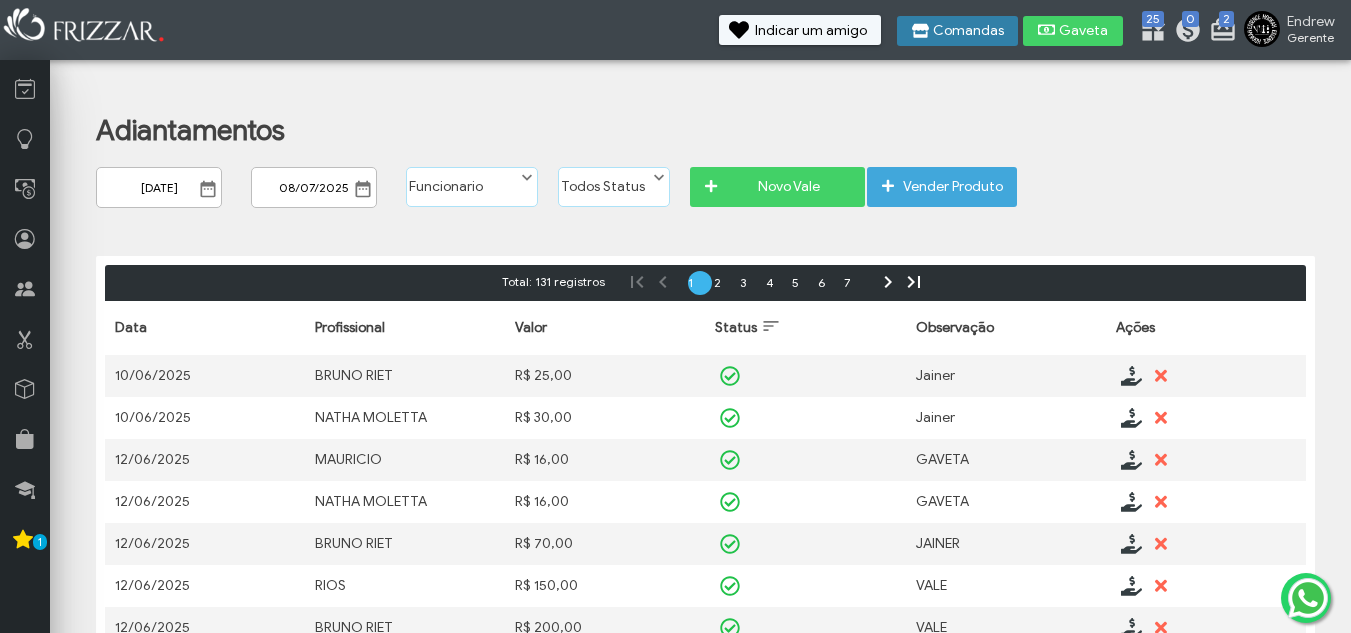 click on "Comandas" at bounding box center (968, 31) 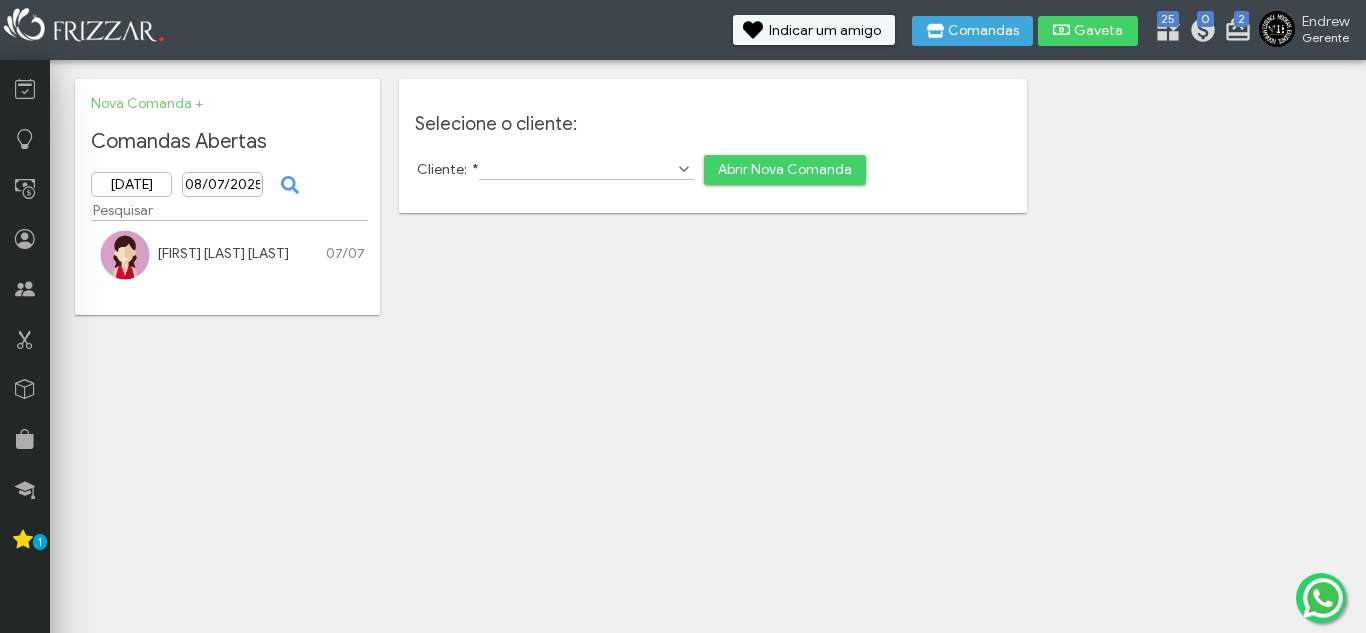 scroll, scrollTop: 0, scrollLeft: 0, axis: both 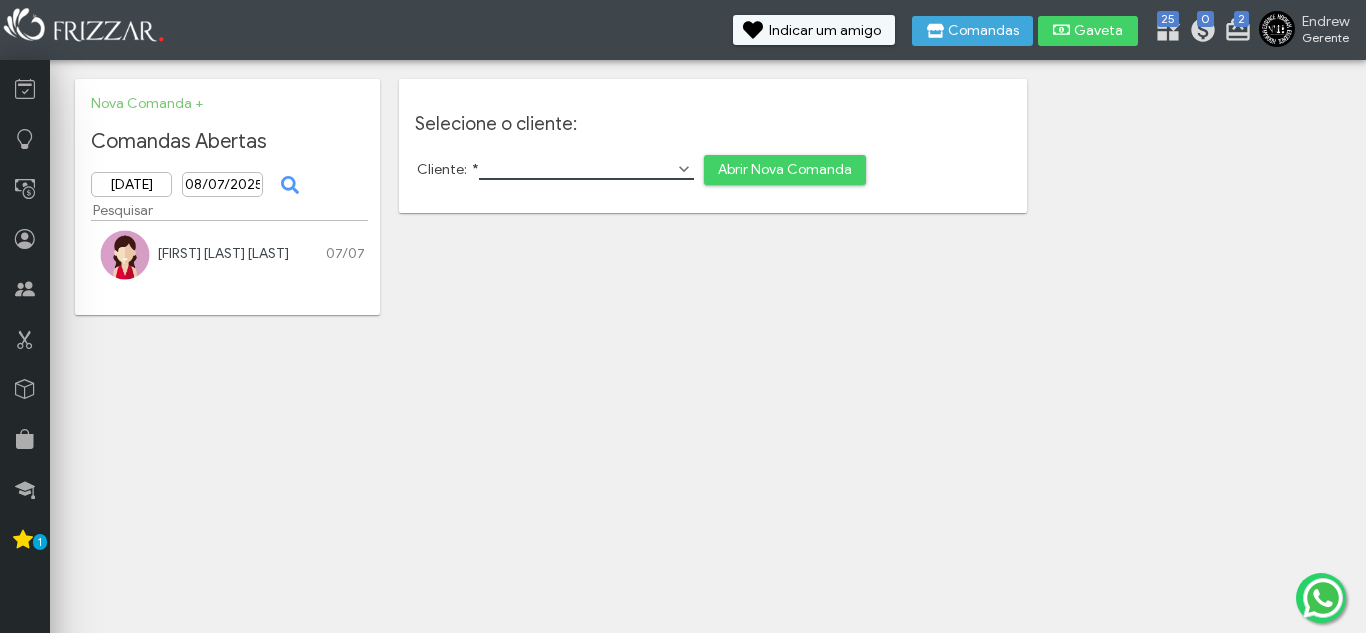 click on "Cliente: *" at bounding box center (586, 169) 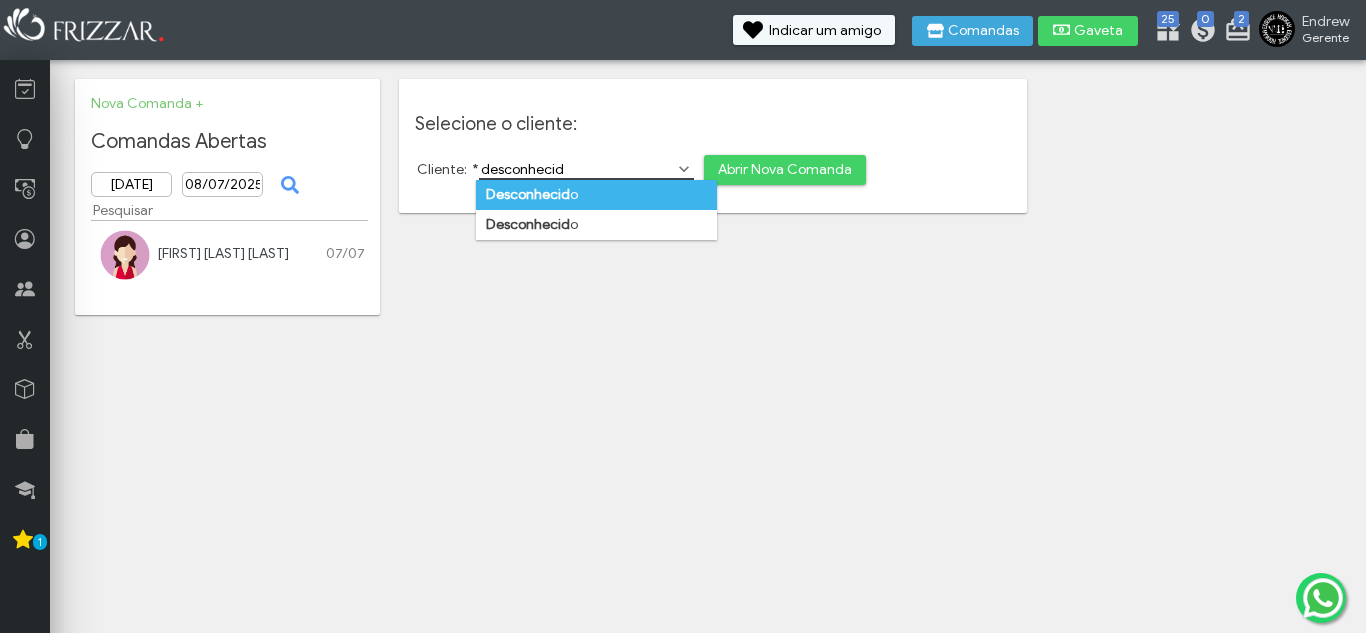 type on "desconhecid" 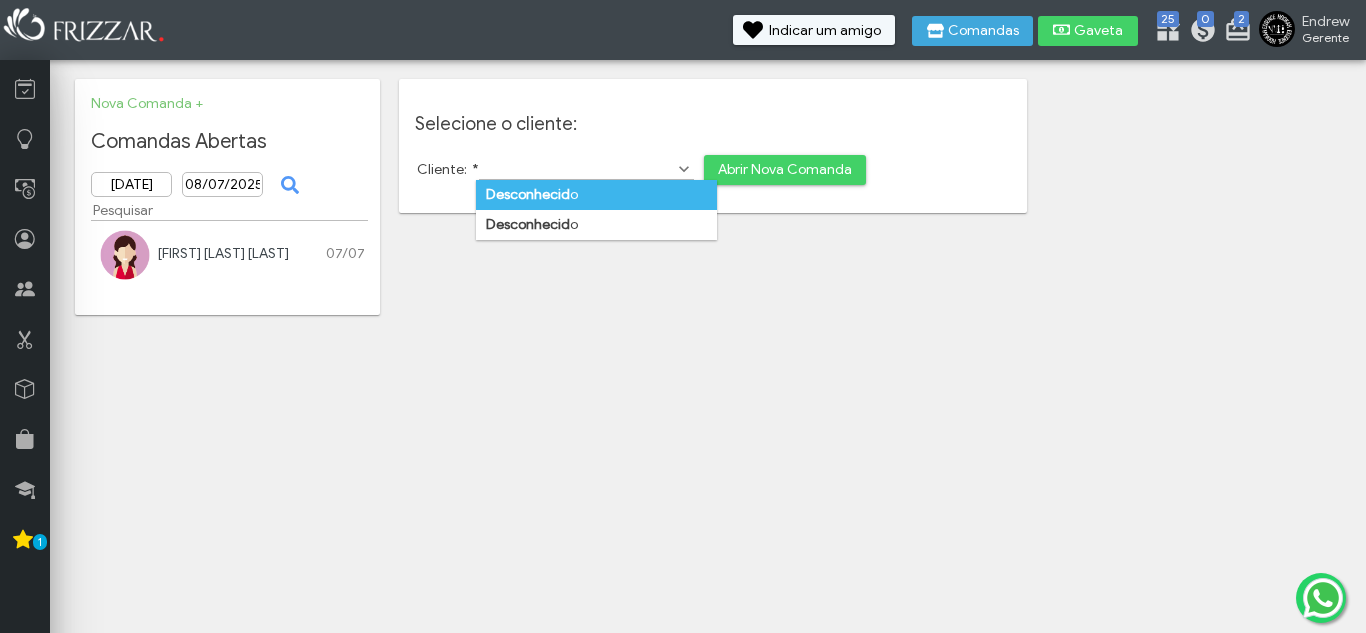 drag, startPoint x: 501, startPoint y: 198, endPoint x: 493, endPoint y: 182, distance: 17.888544 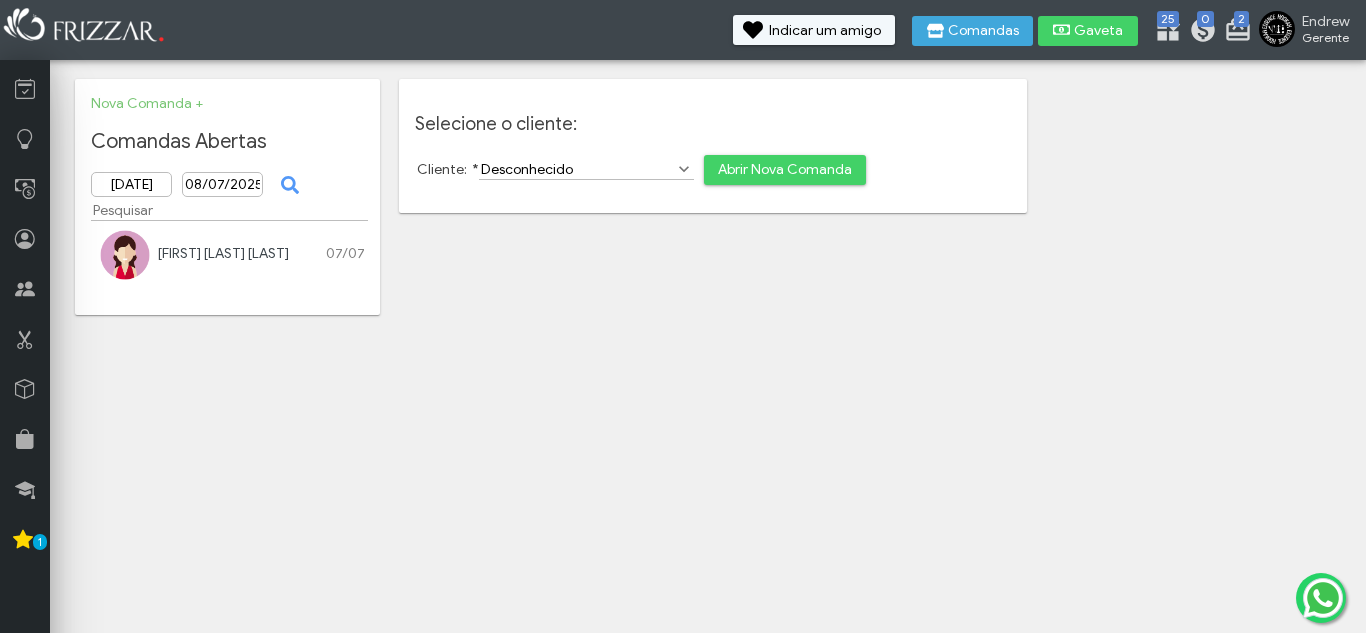 click on "Abrir Nova Comanda" at bounding box center [785, 170] 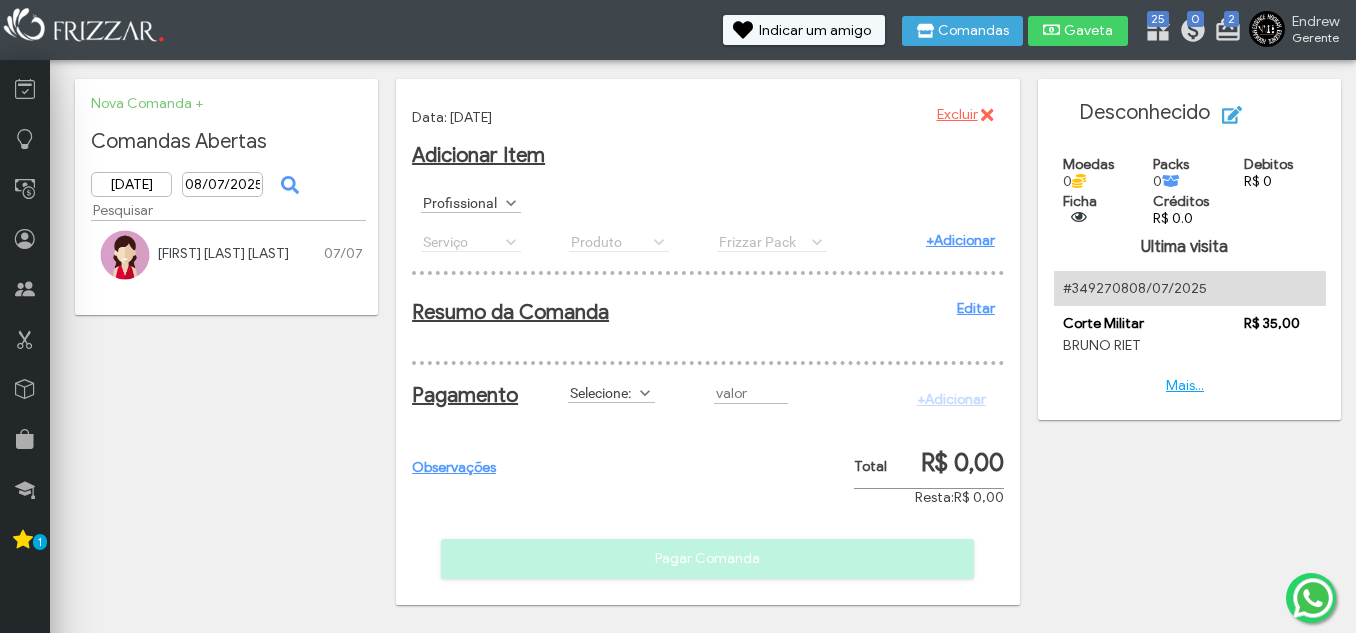 scroll, scrollTop: 0, scrollLeft: 0, axis: both 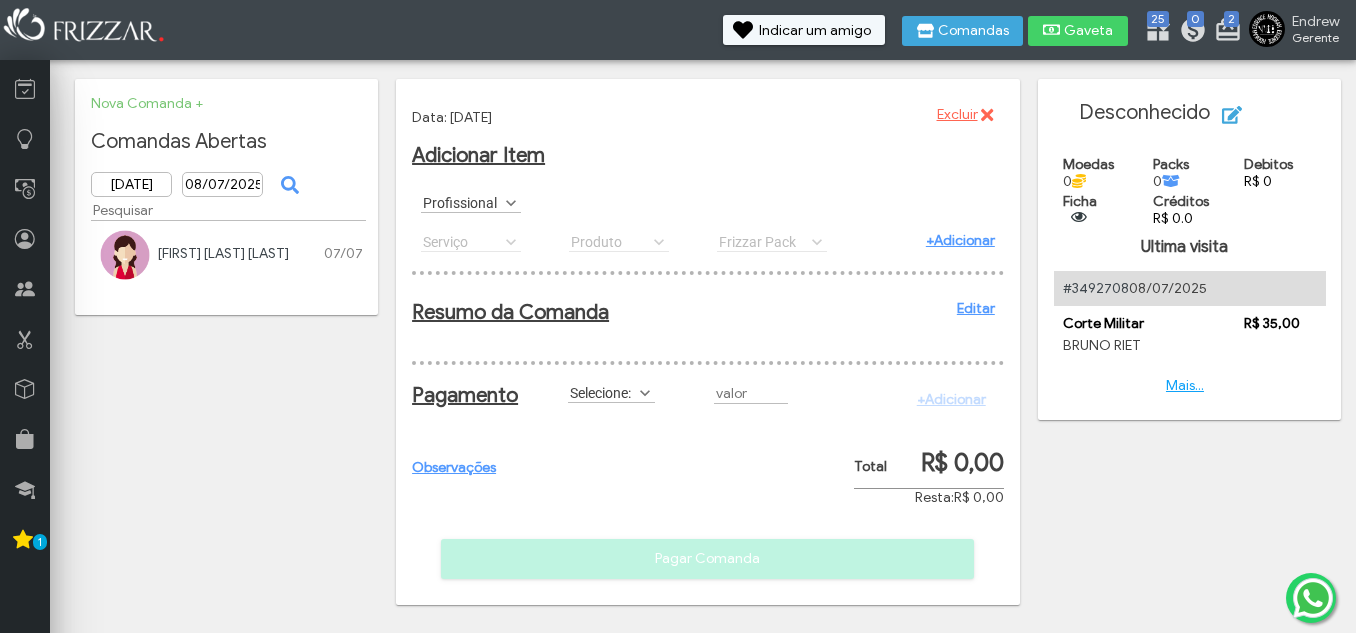 click on "Profissional" at bounding box center (462, 202) 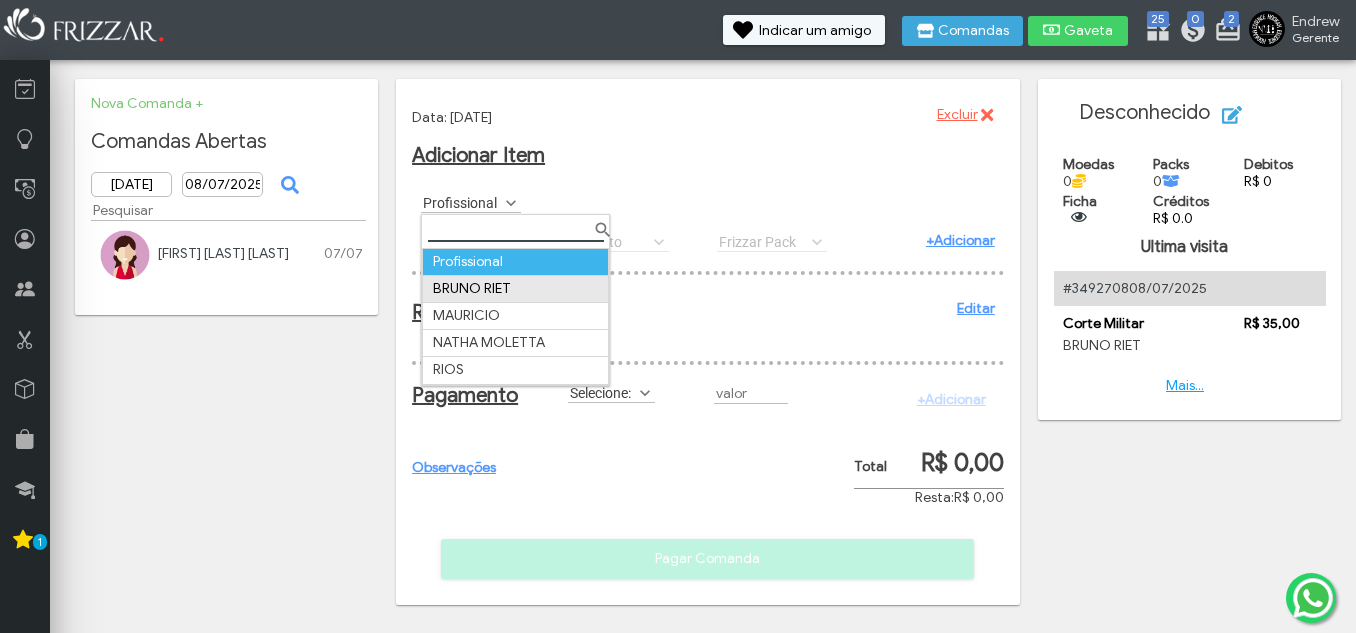 click on "BRUNO RIET" at bounding box center [516, 288] 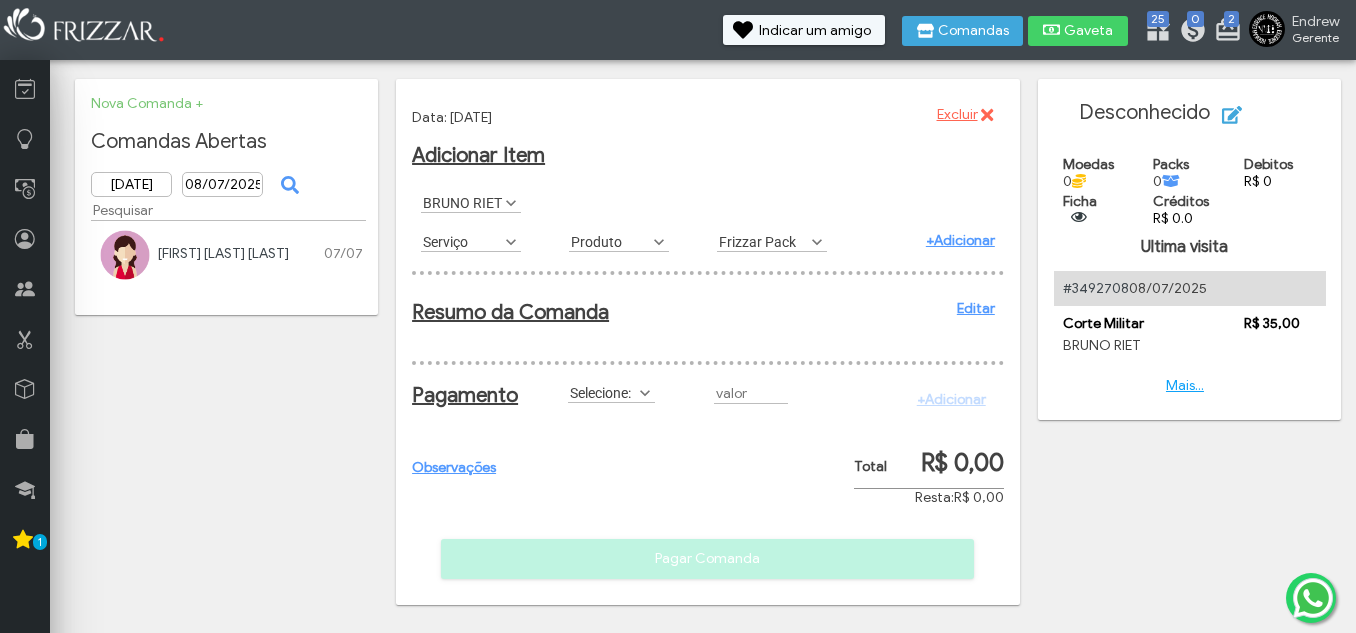 scroll, scrollTop: 11, scrollLeft: 89, axis: both 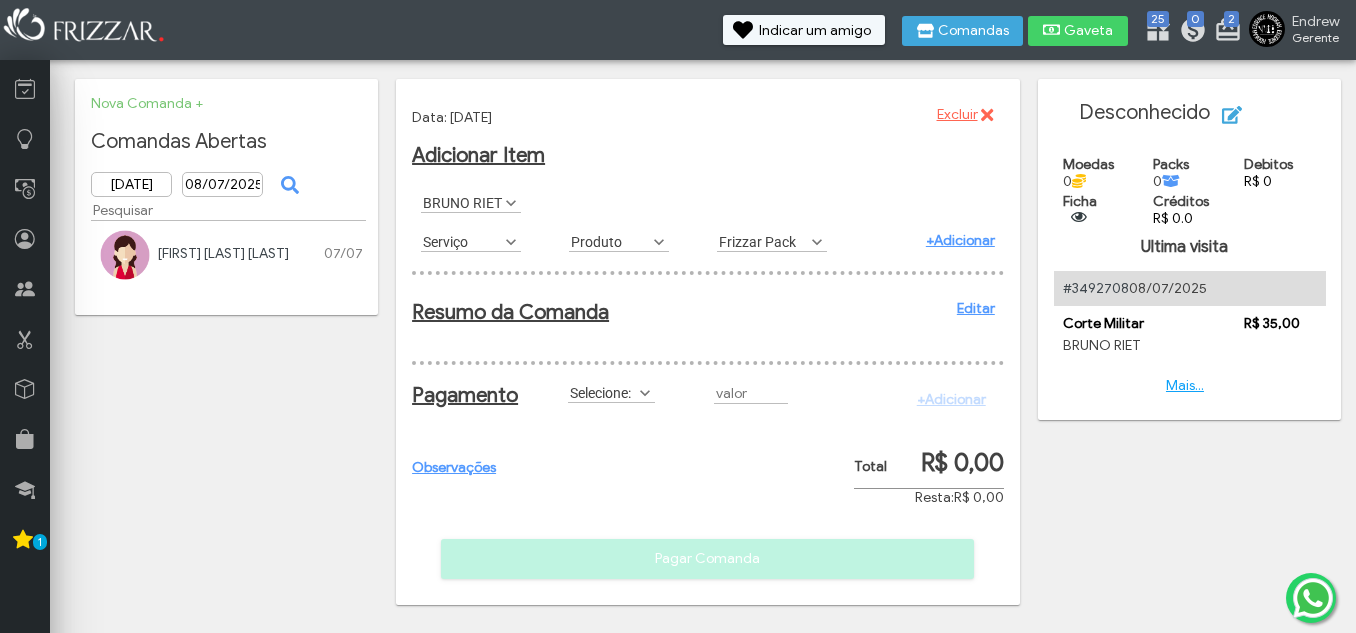 click on "Serviço" at bounding box center [462, 241] 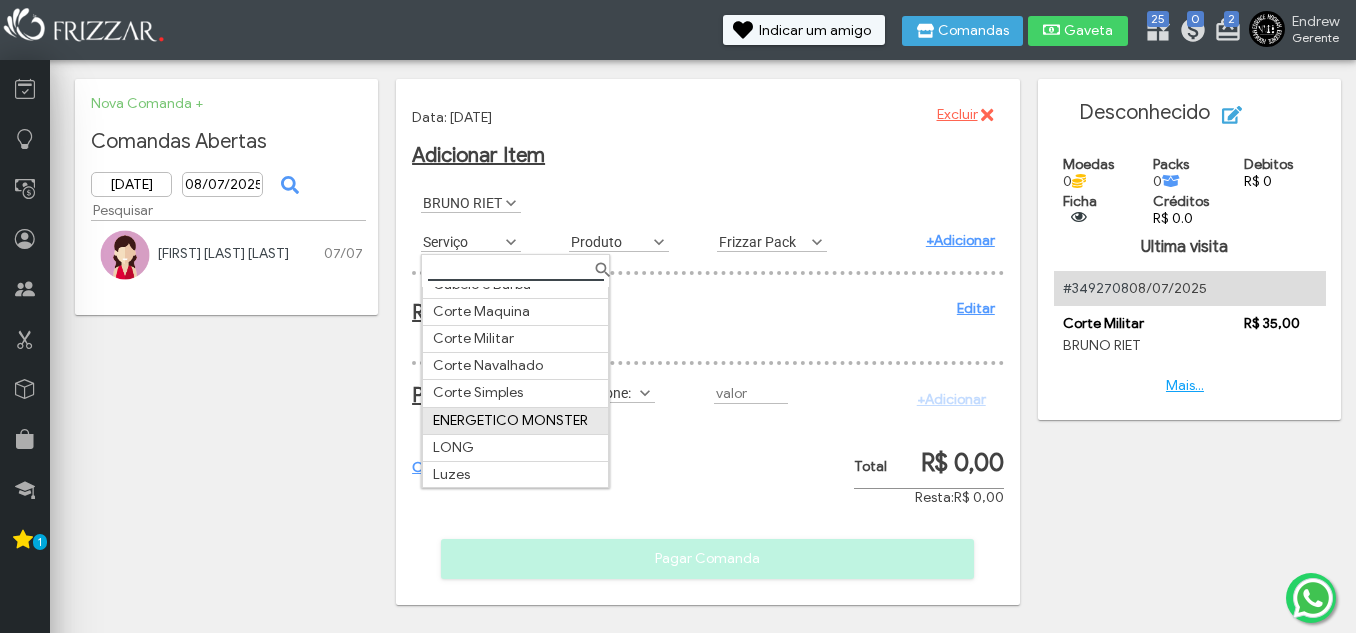 scroll, scrollTop: 200, scrollLeft: 0, axis: vertical 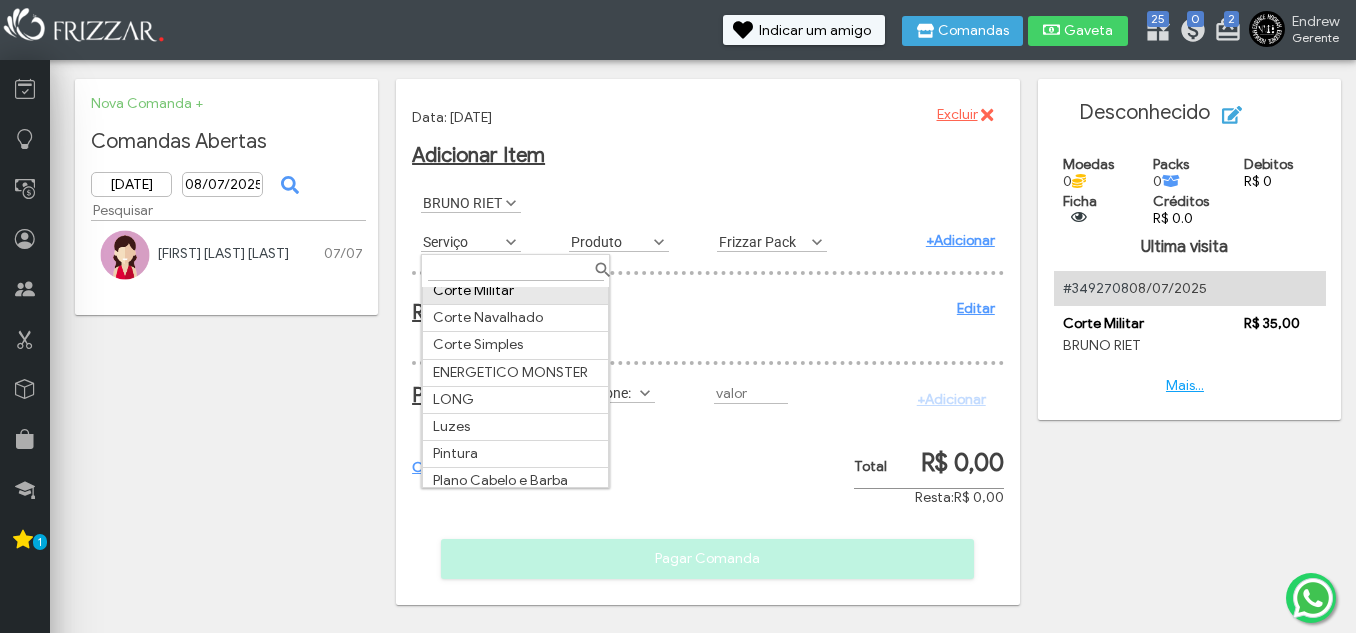 click on "Corte Militar" at bounding box center (516, 291) 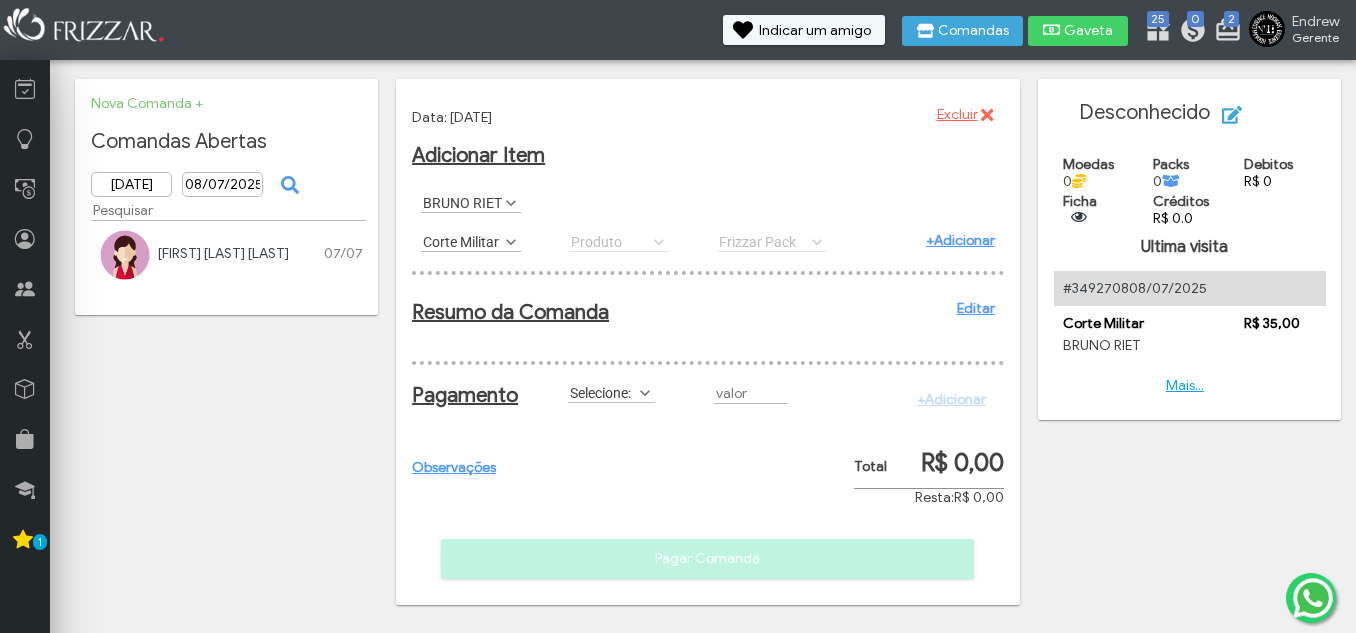 click on "+Adicionar" at bounding box center (960, 240) 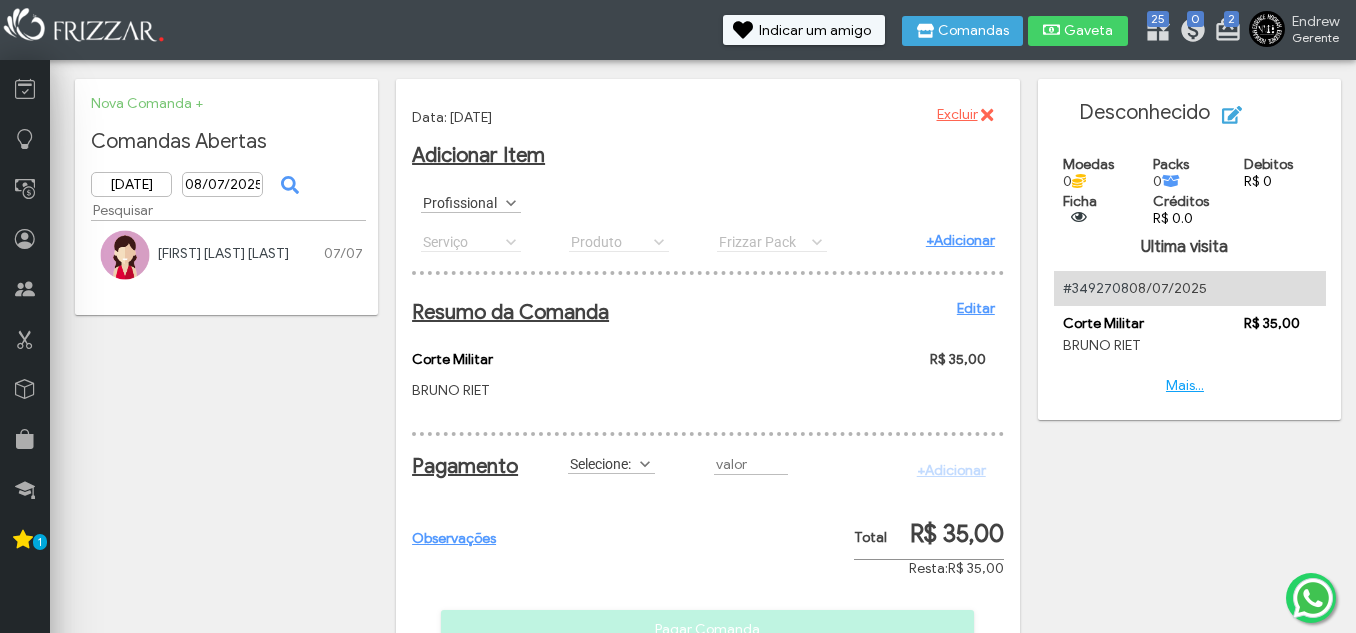 click on "Selecione:" at bounding box center (602, 463) 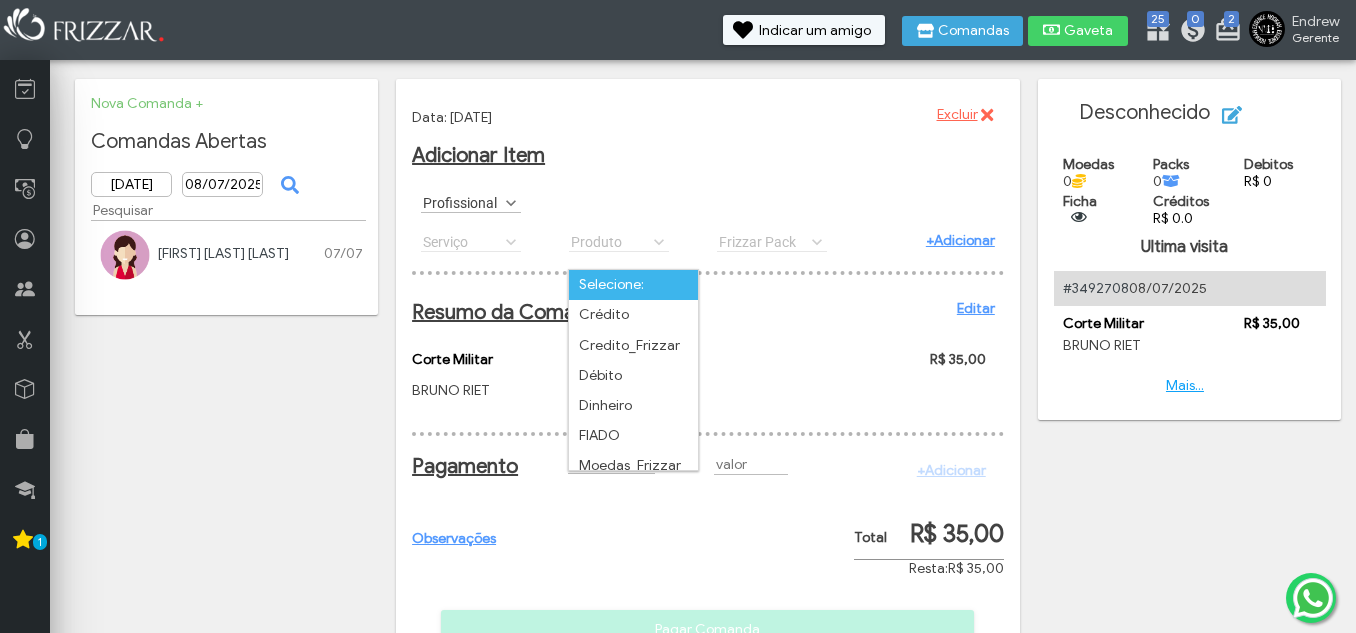scroll, scrollTop: 11, scrollLeft: 89, axis: both 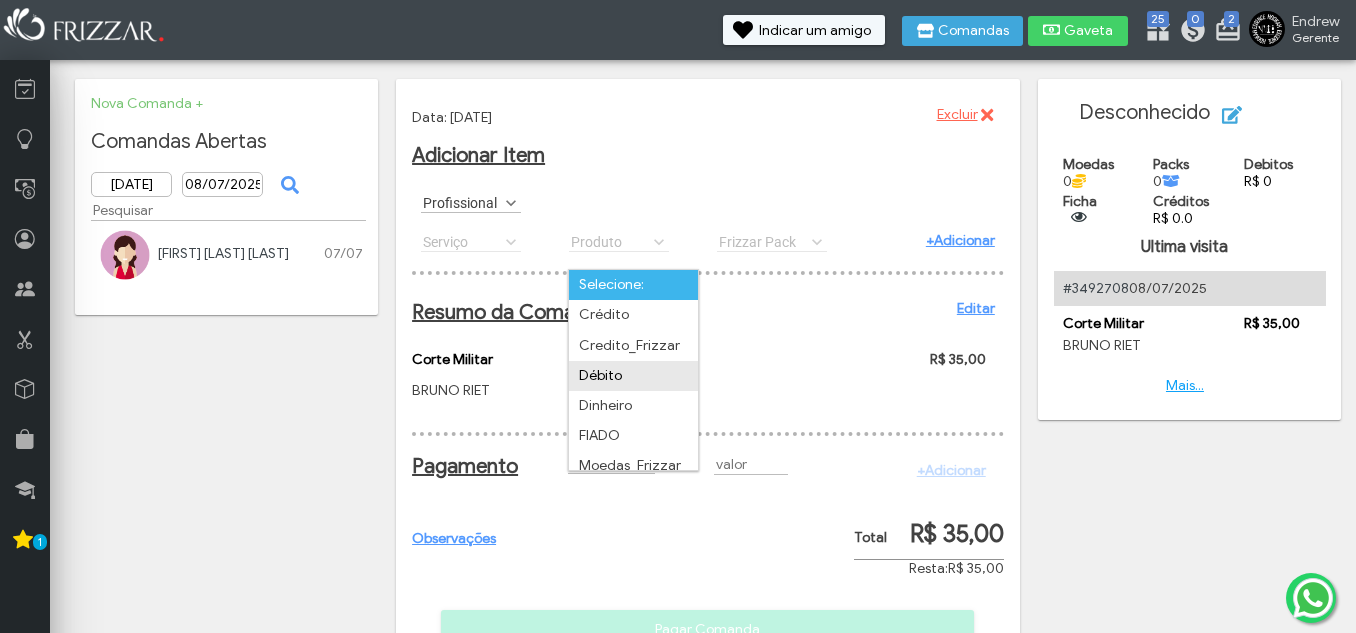 click on "Débito" at bounding box center [633, 376] 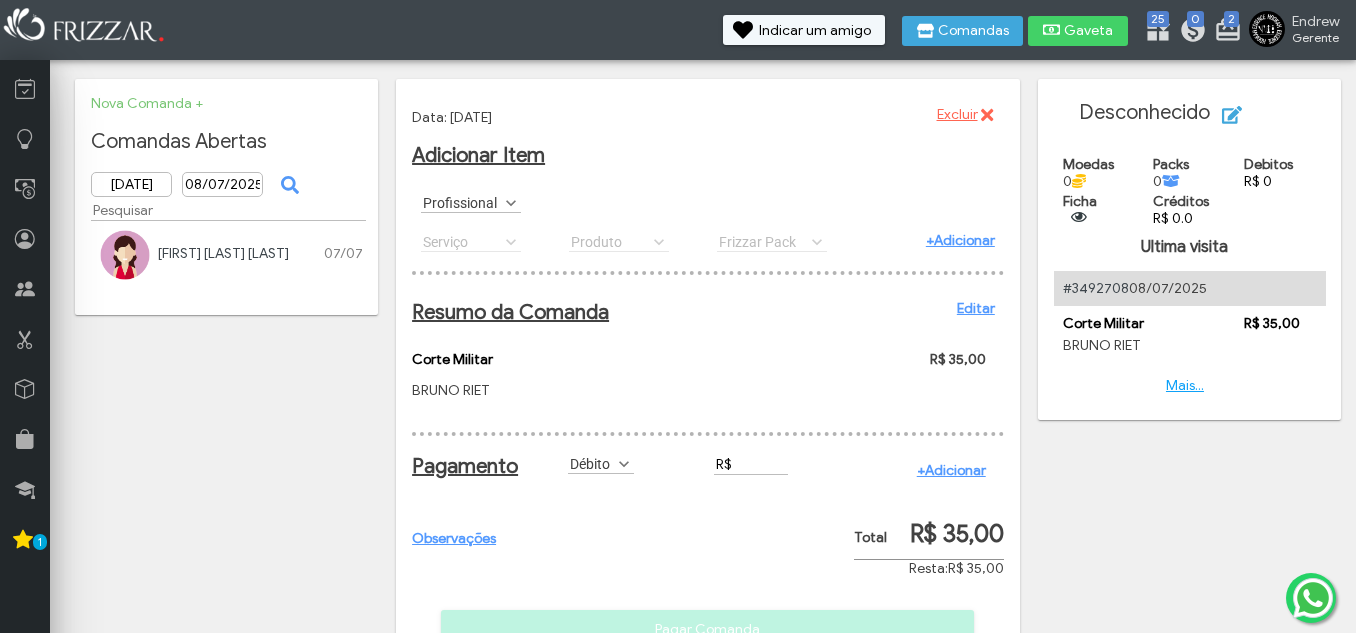 click on "R$" at bounding box center [751, 464] 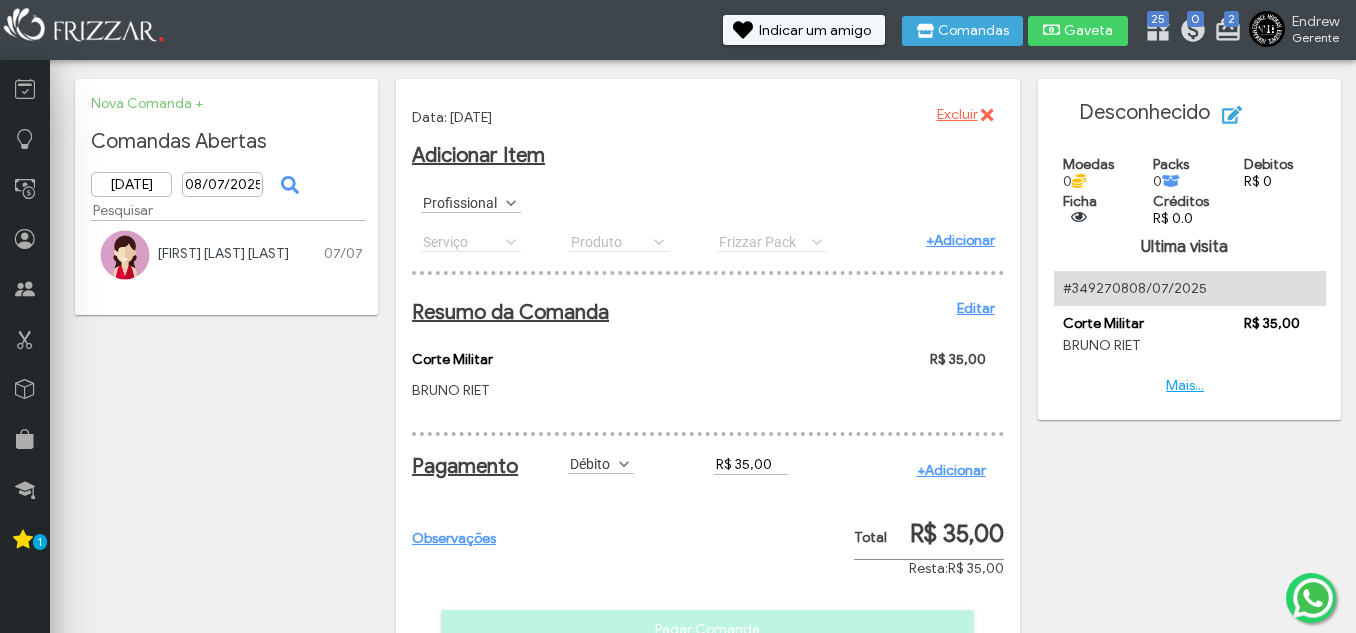 click on "+Adicionar" at bounding box center [951, 470] 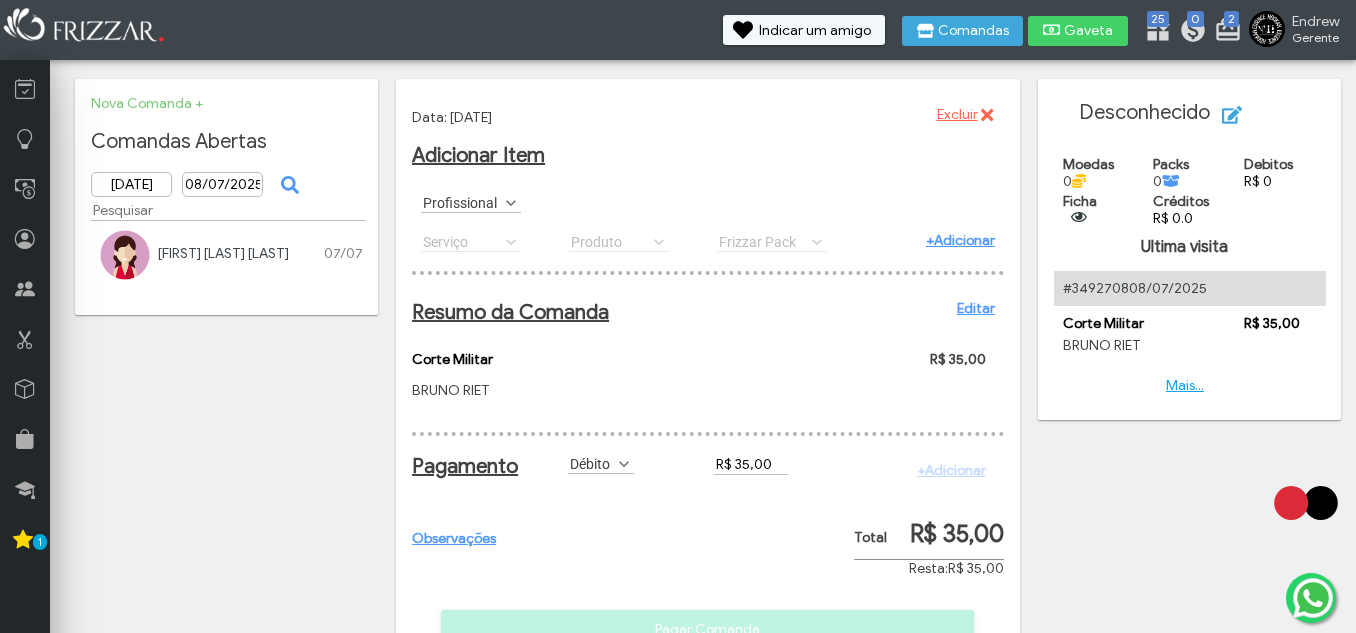 scroll, scrollTop: 85, scrollLeft: 0, axis: vertical 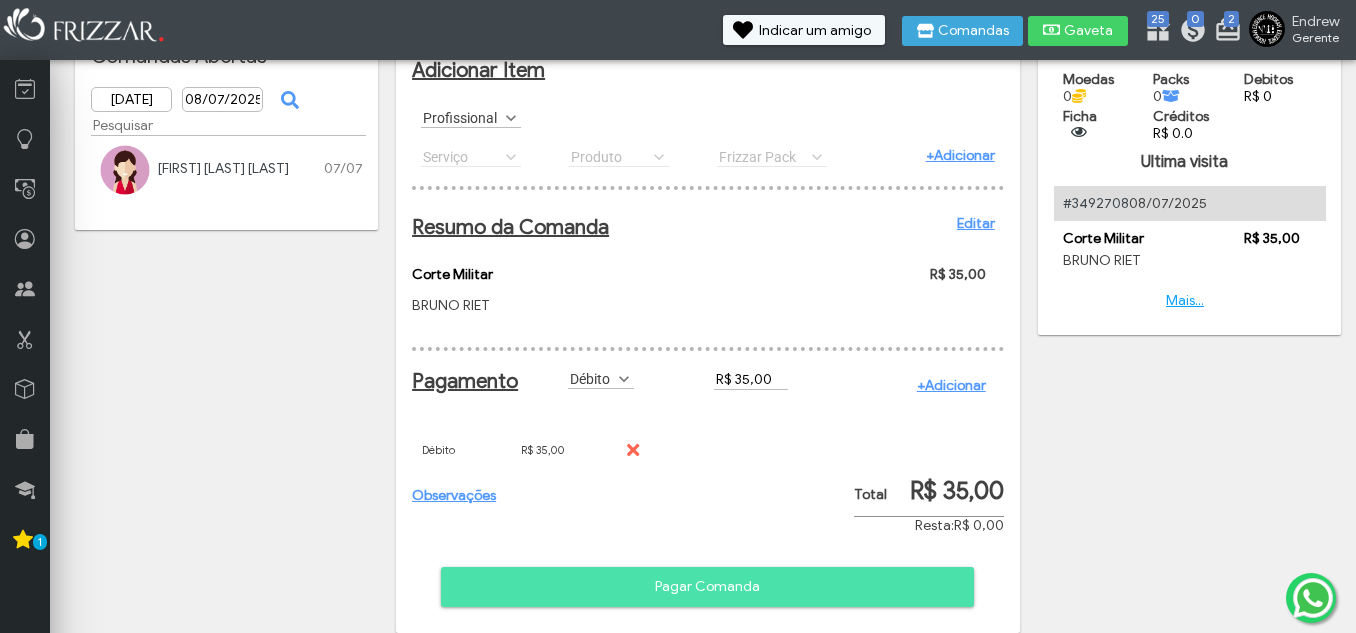 click on "Pagar Comanda" at bounding box center (707, 587) 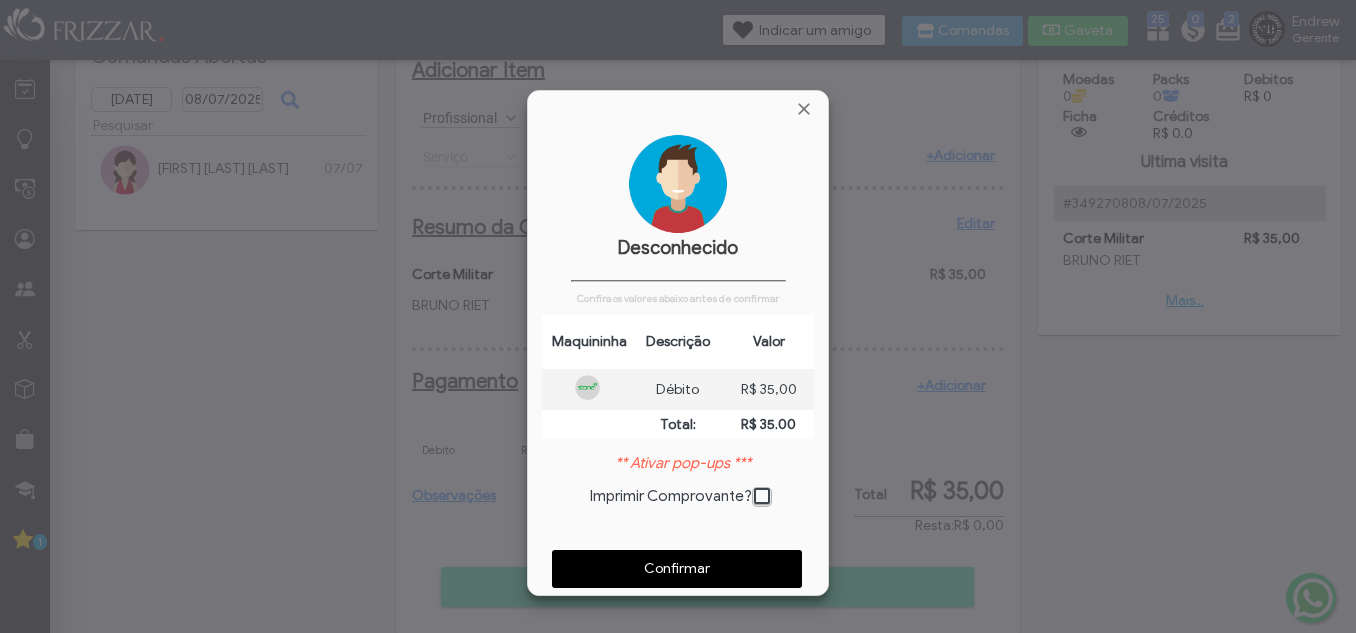 scroll, scrollTop: 10, scrollLeft: 11, axis: both 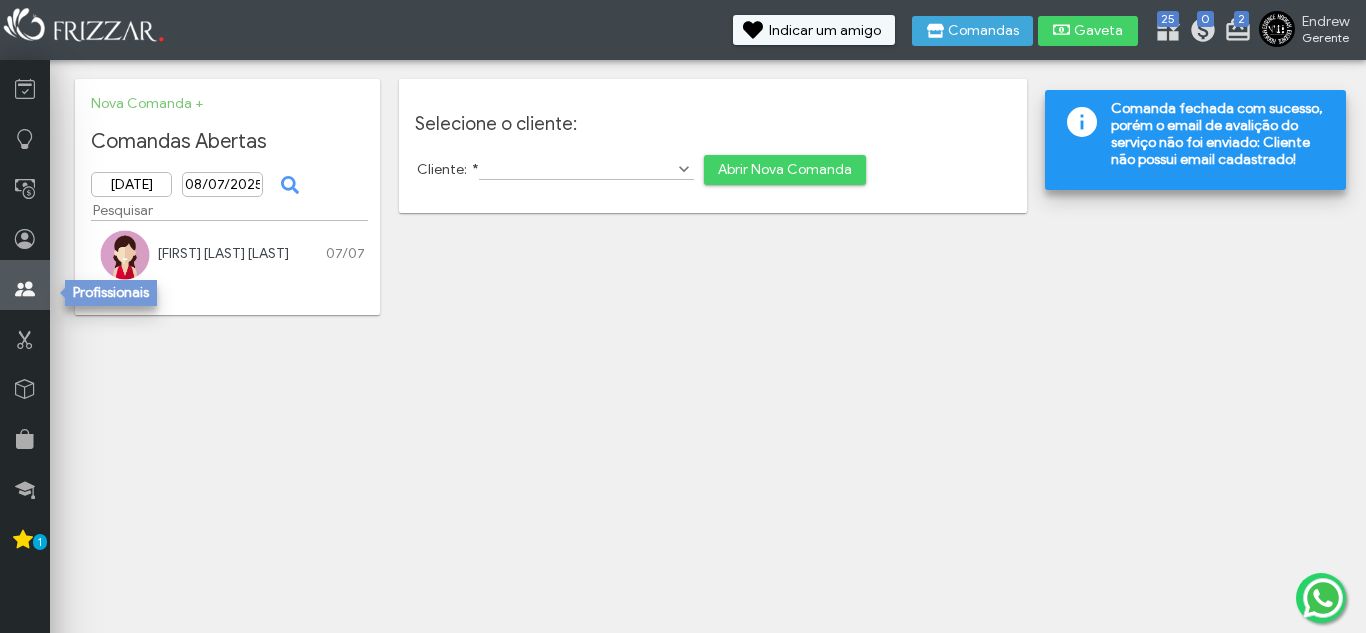 click at bounding box center (25, 289) 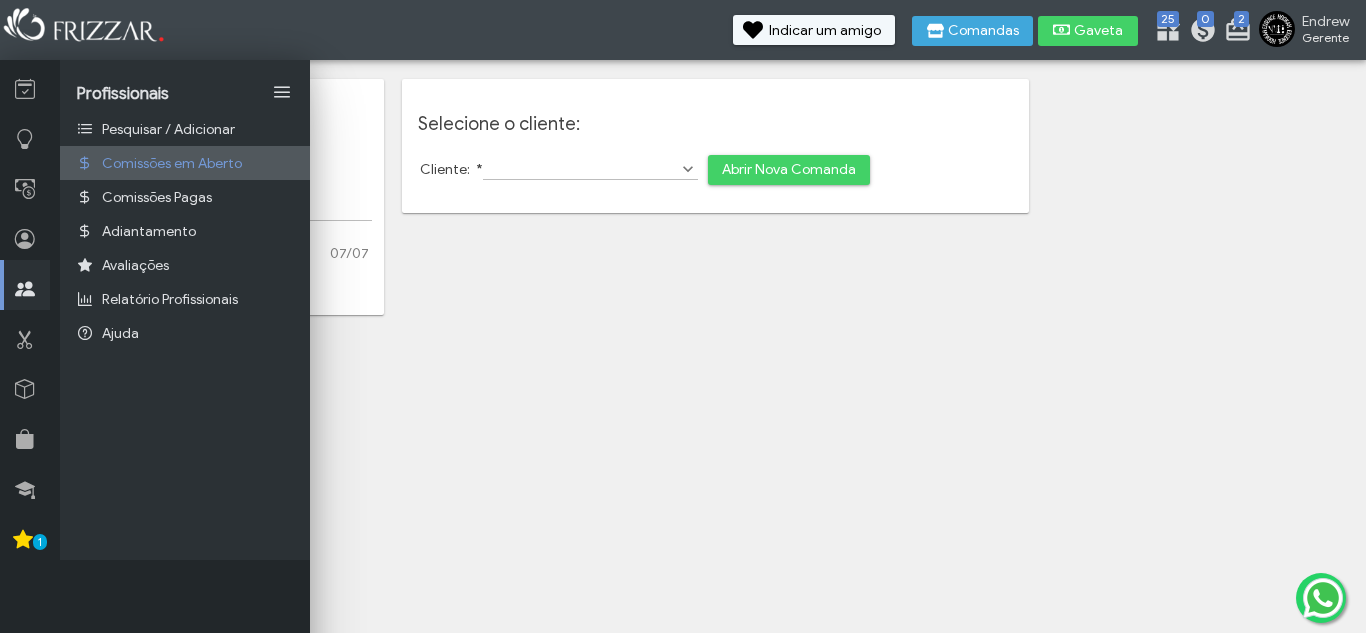 click on "Comissões em Aberto" at bounding box center (172, 163) 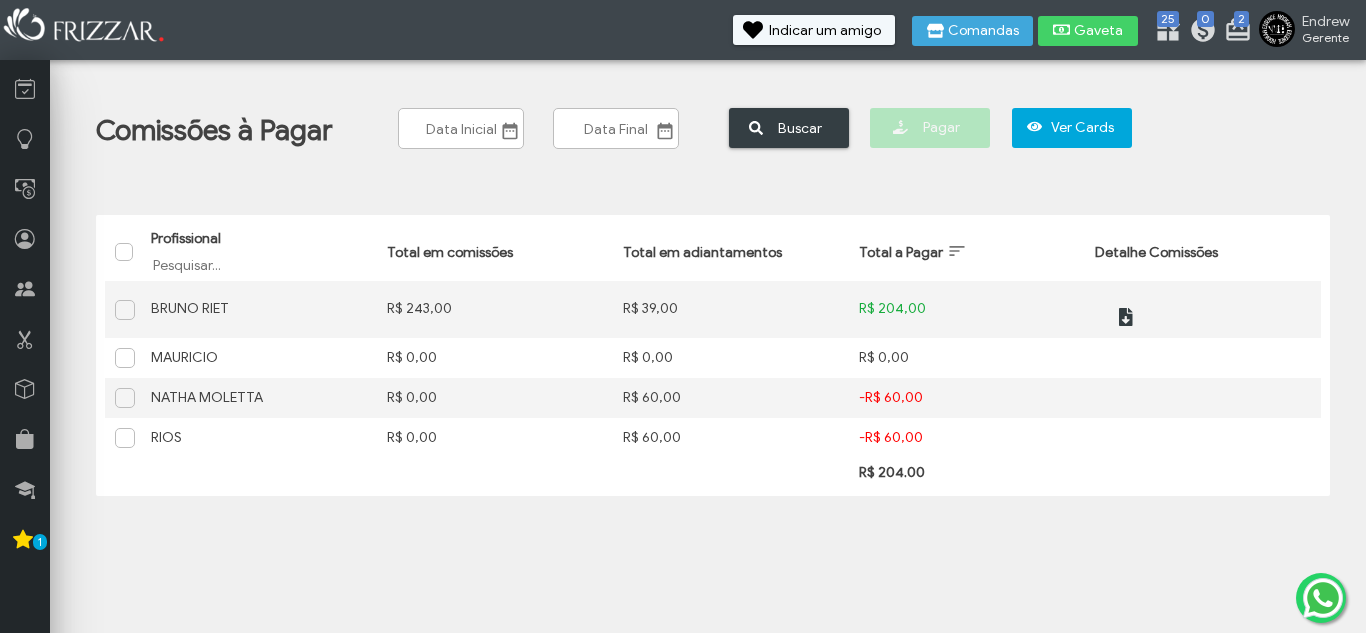 scroll, scrollTop: 0, scrollLeft: 0, axis: both 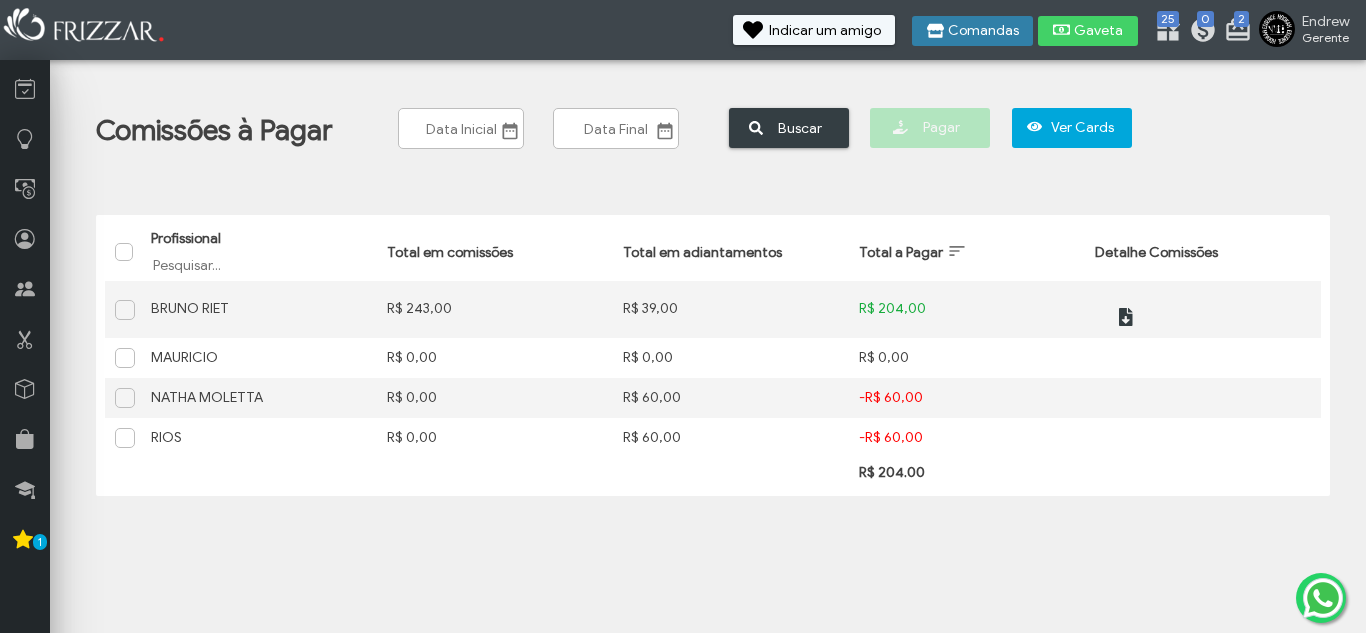 click on "Comandas" at bounding box center (983, 31) 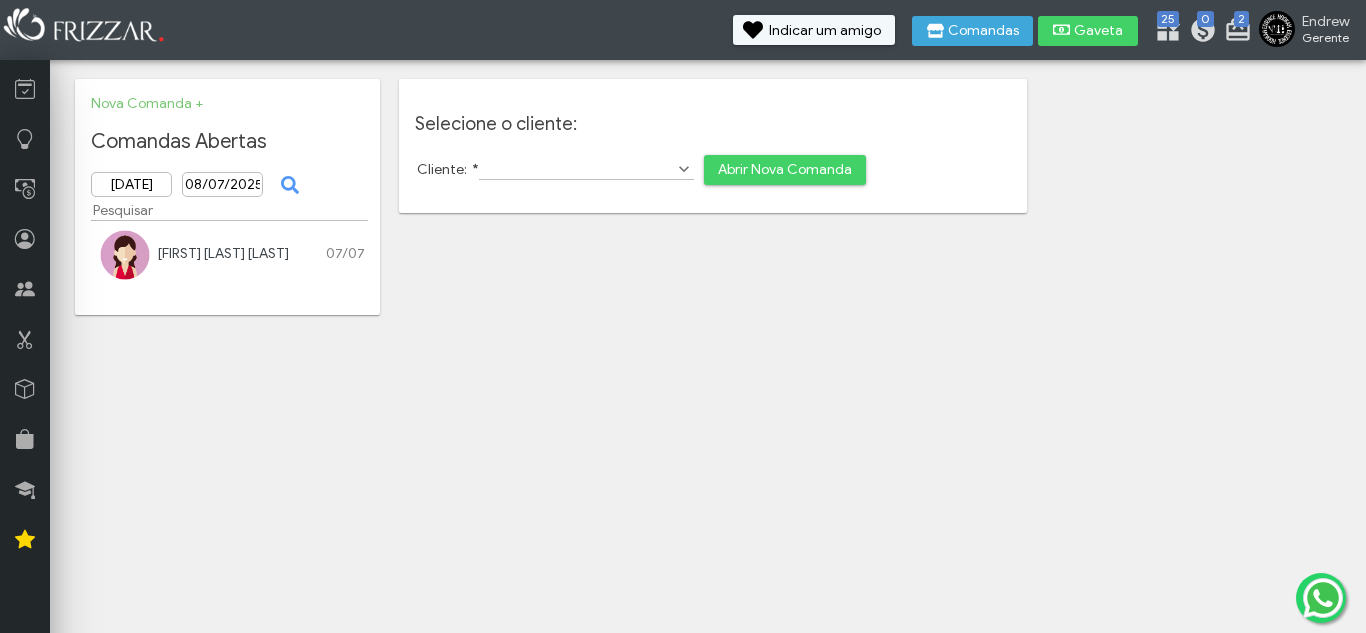 scroll, scrollTop: 0, scrollLeft: 0, axis: both 